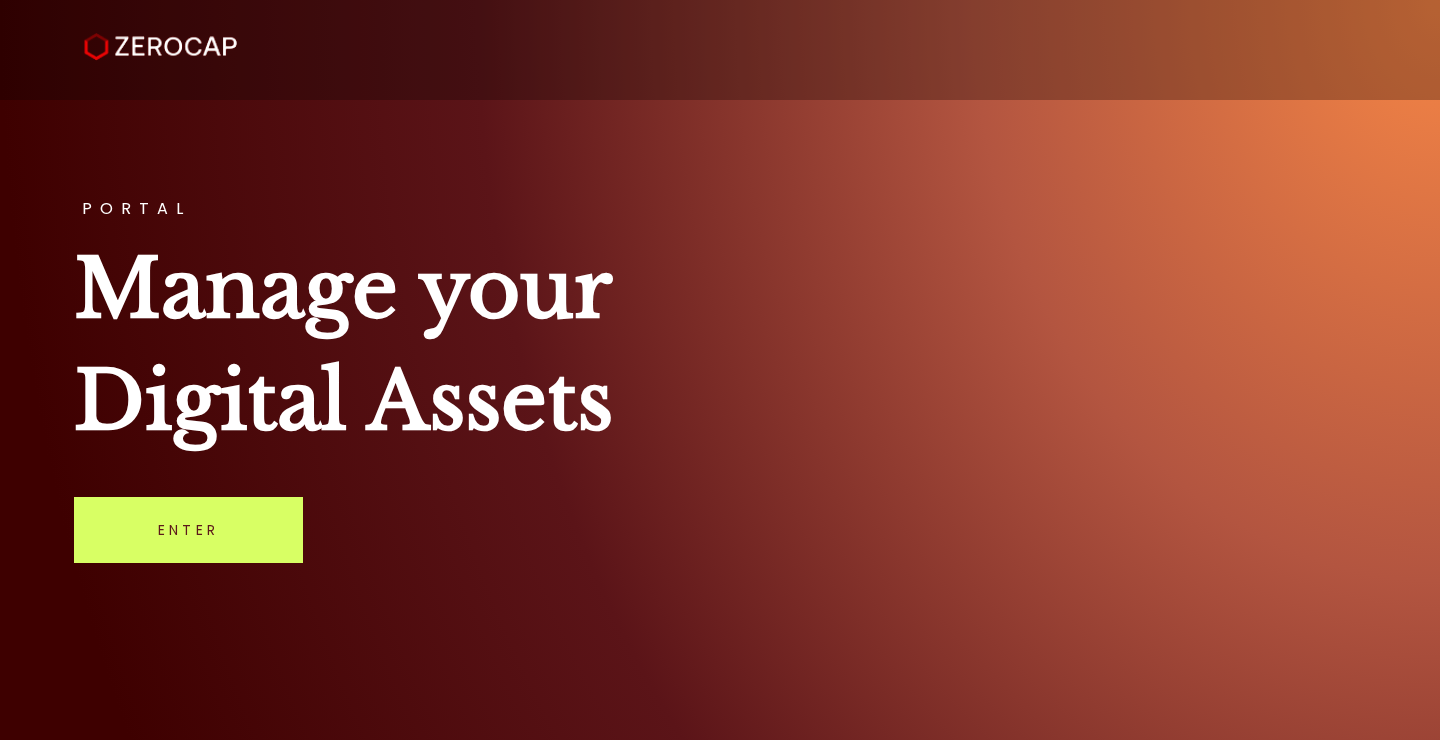scroll, scrollTop: 0, scrollLeft: 0, axis: both 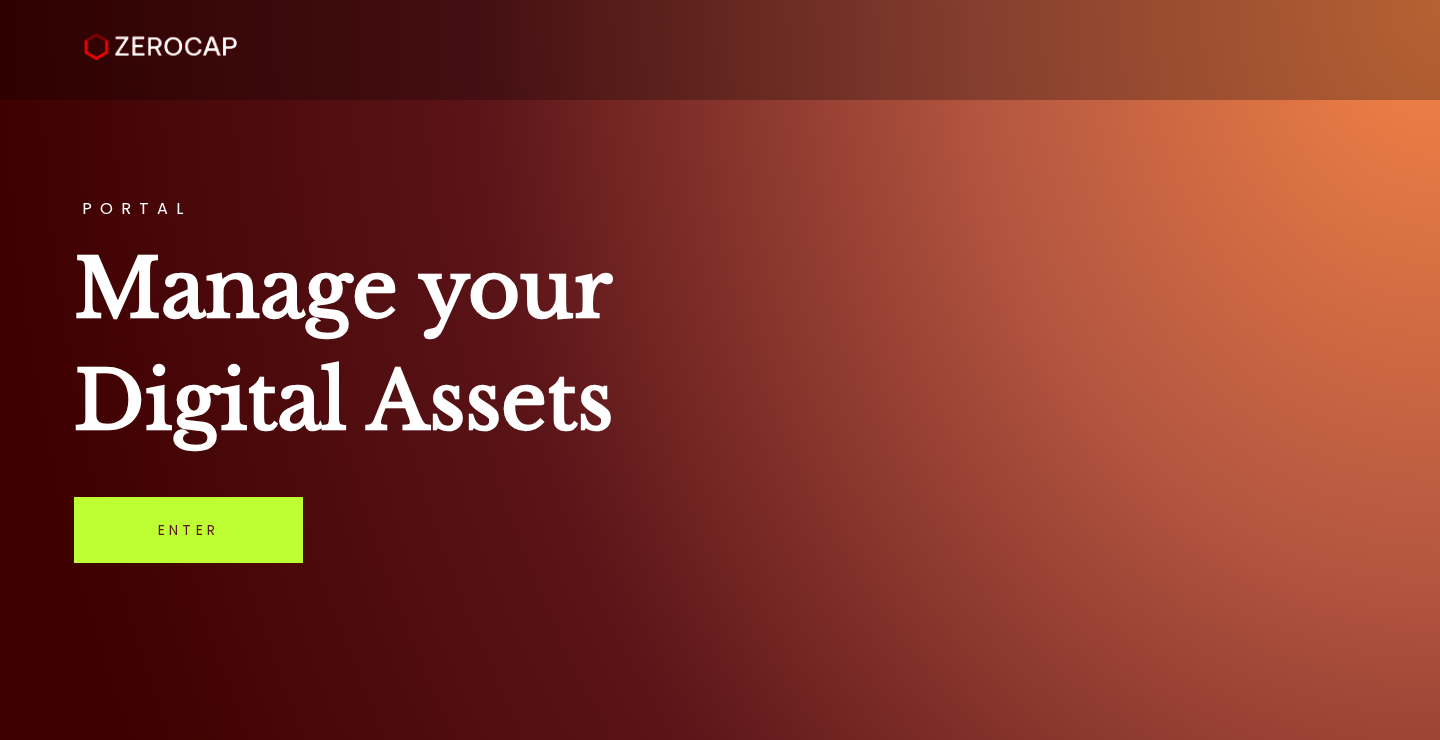 click on "Enter" at bounding box center [188, 530] 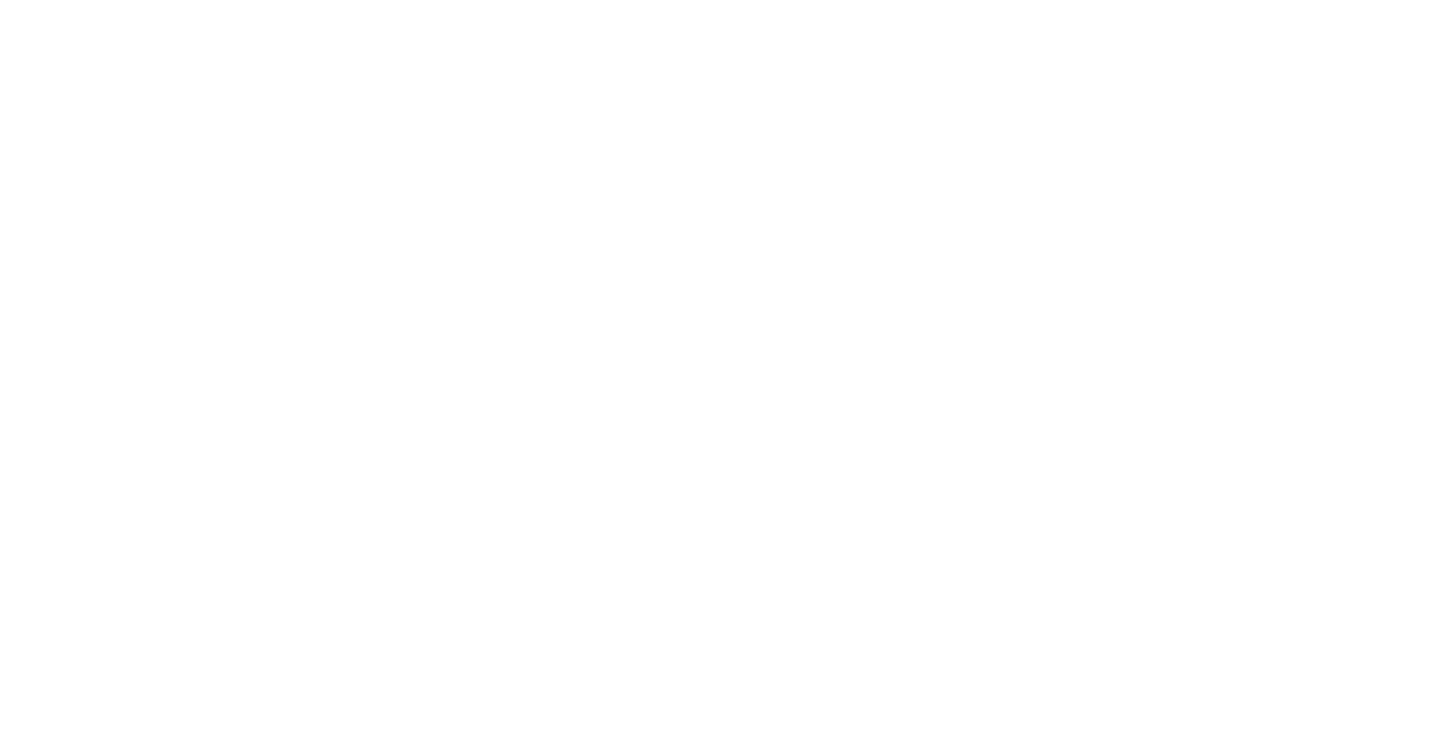 scroll, scrollTop: 0, scrollLeft: 0, axis: both 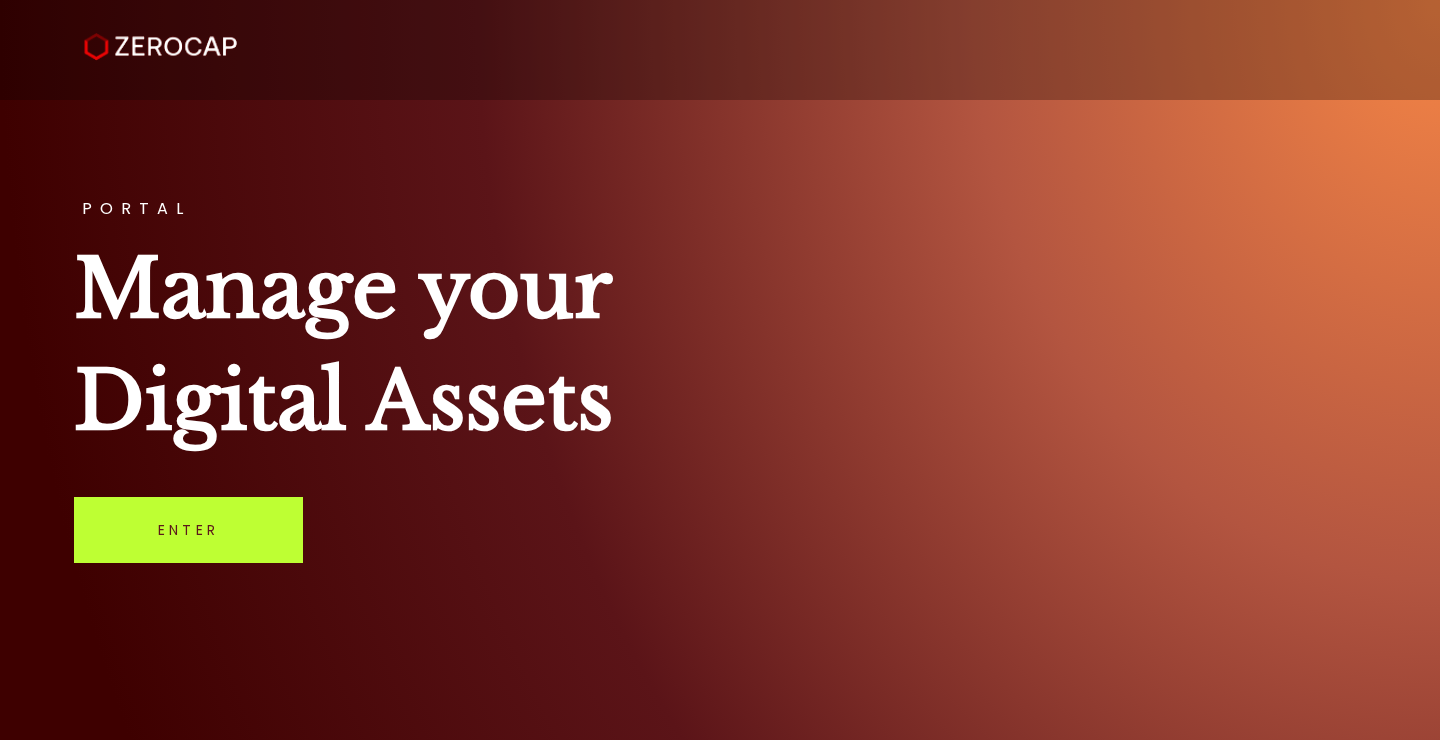 click on "Enter" at bounding box center (188, 530) 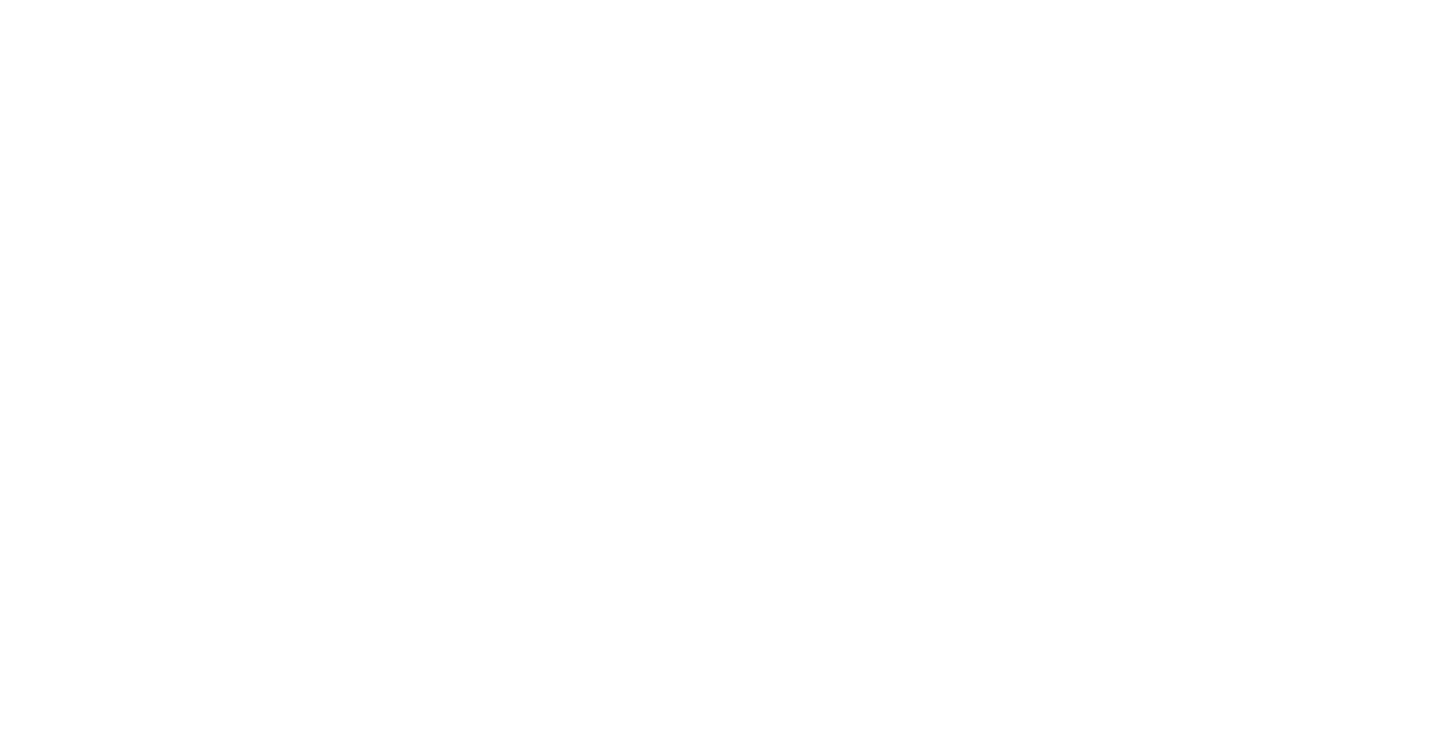 scroll, scrollTop: 0, scrollLeft: 0, axis: both 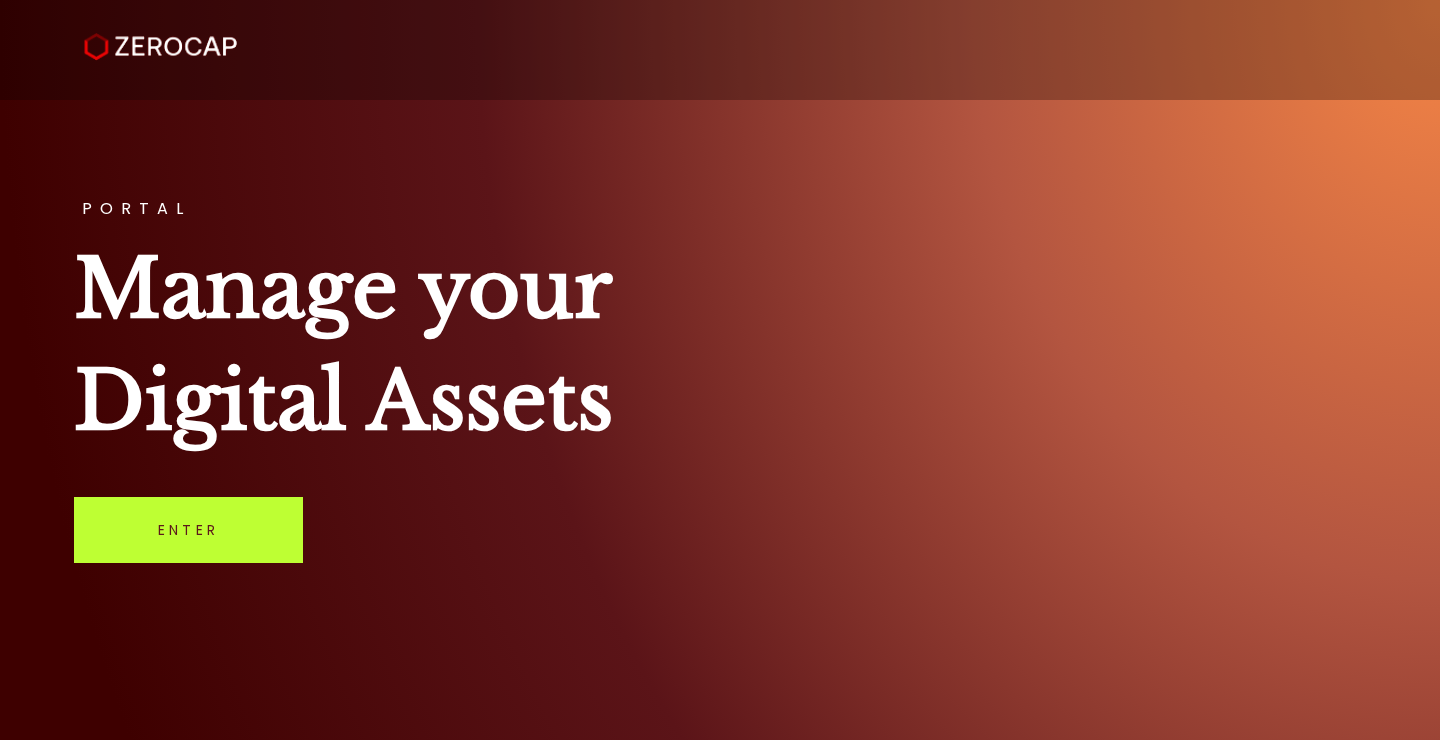 click on "Enter" at bounding box center [188, 530] 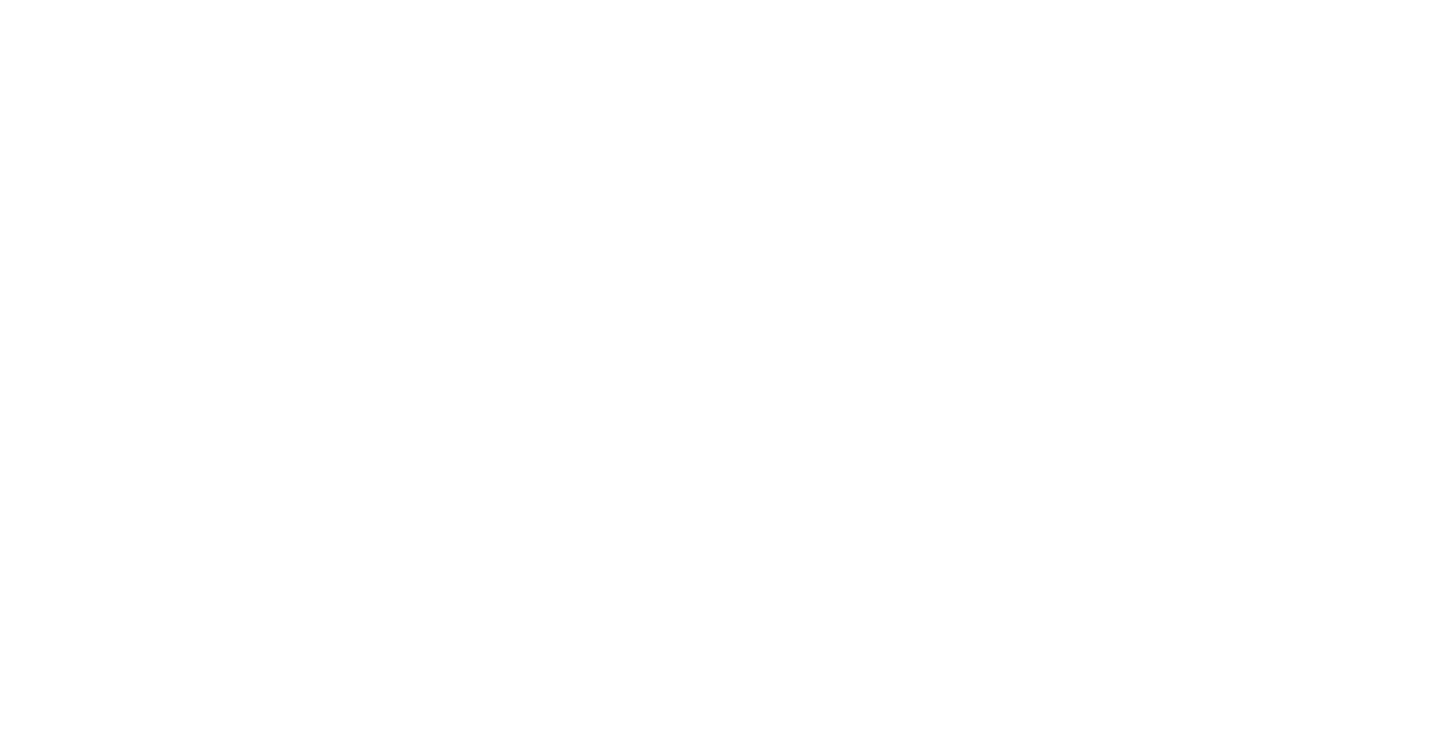 scroll, scrollTop: 0, scrollLeft: 0, axis: both 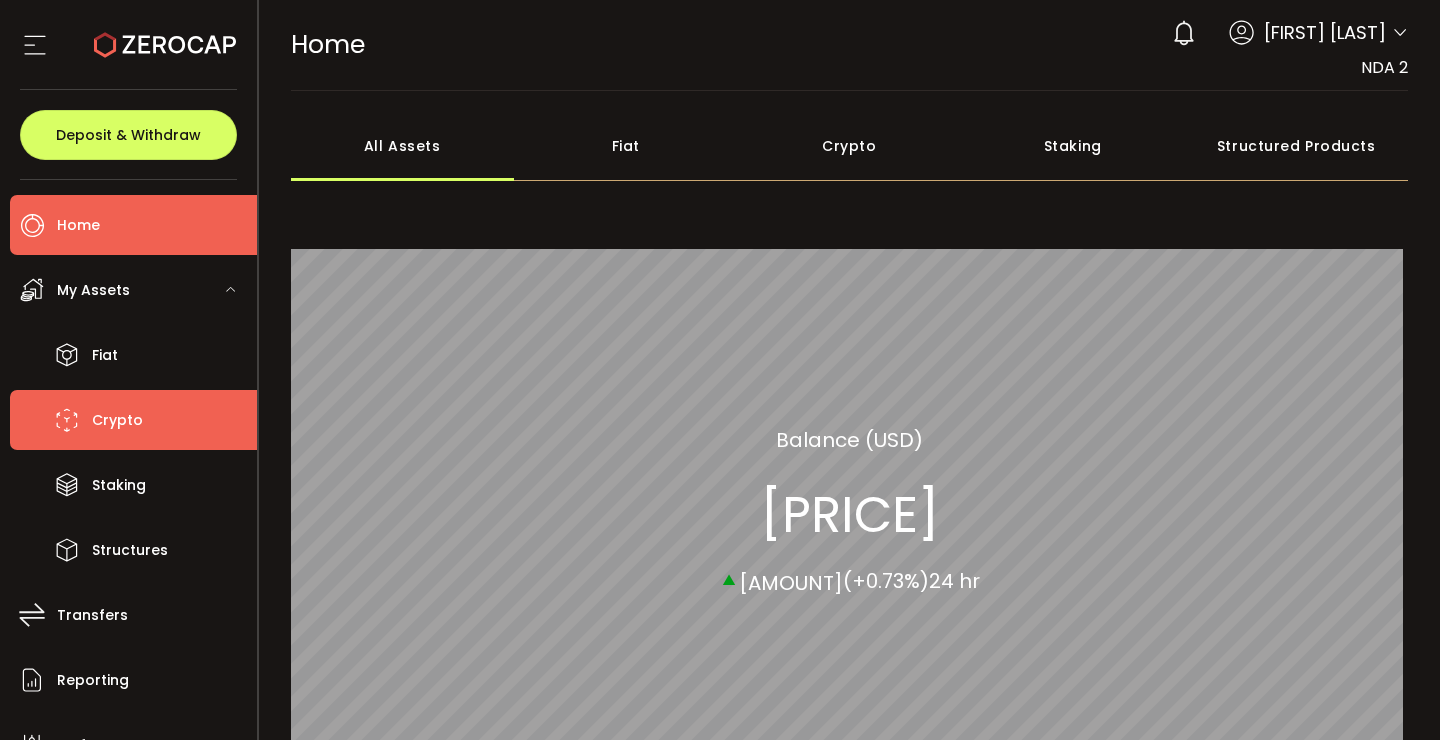 click on "Crypto" at bounding box center [117, 420] 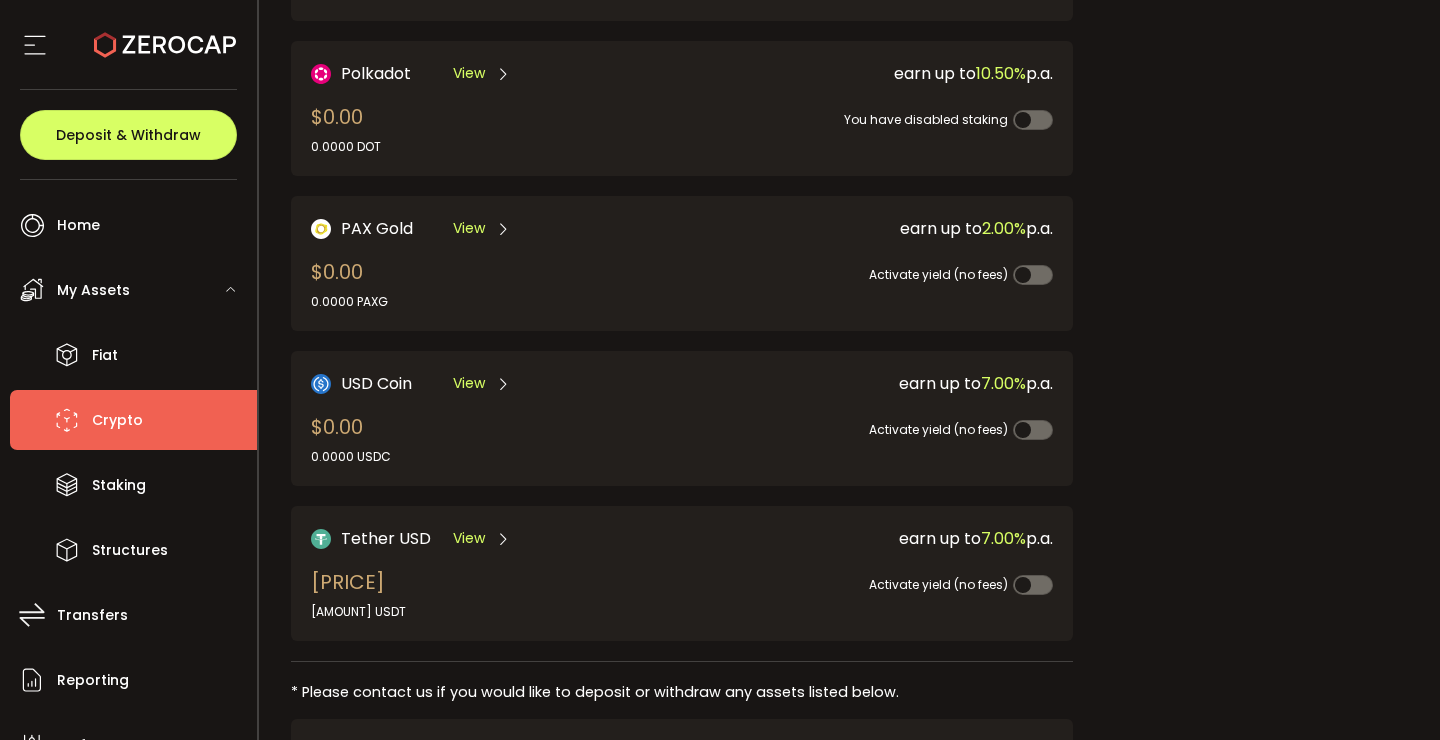 scroll, scrollTop: 431, scrollLeft: 0, axis: vertical 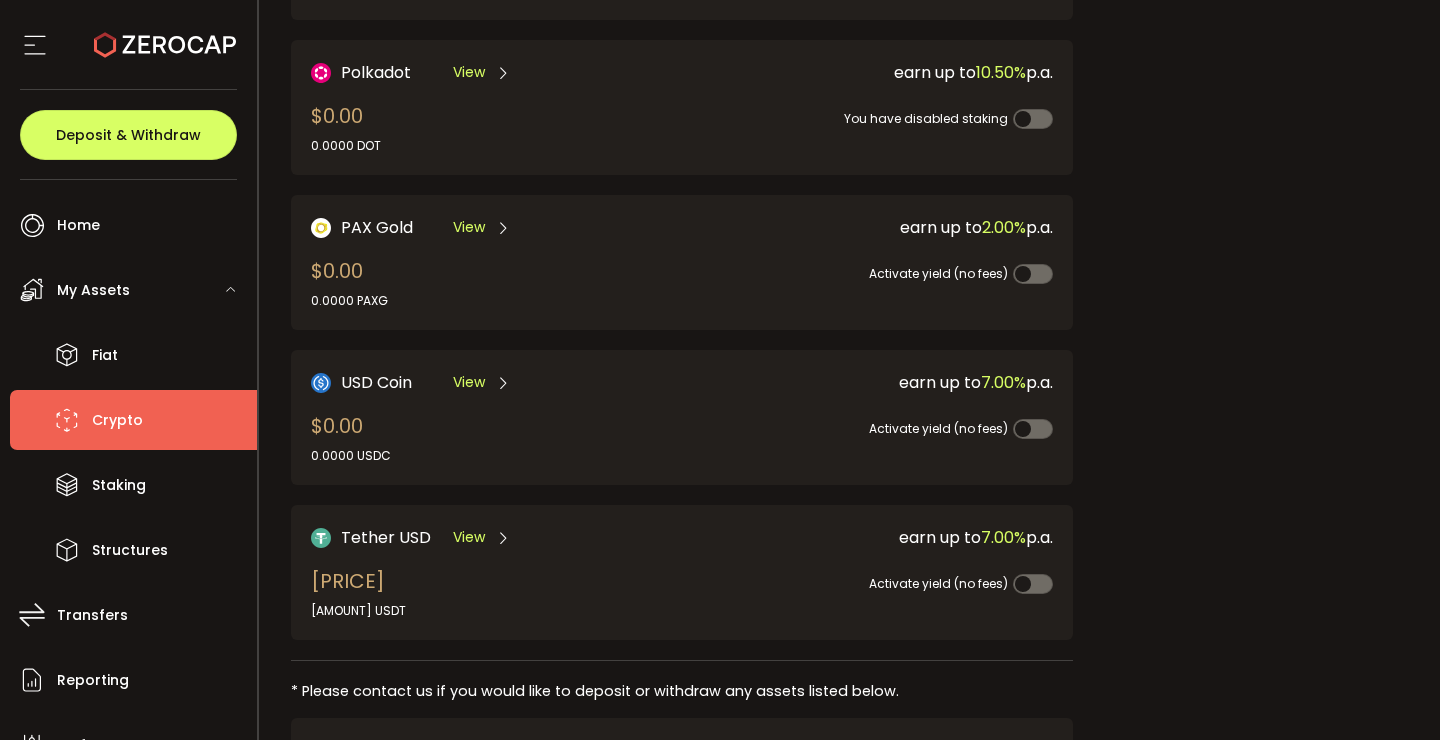 click on "View" at bounding box center [469, 537] 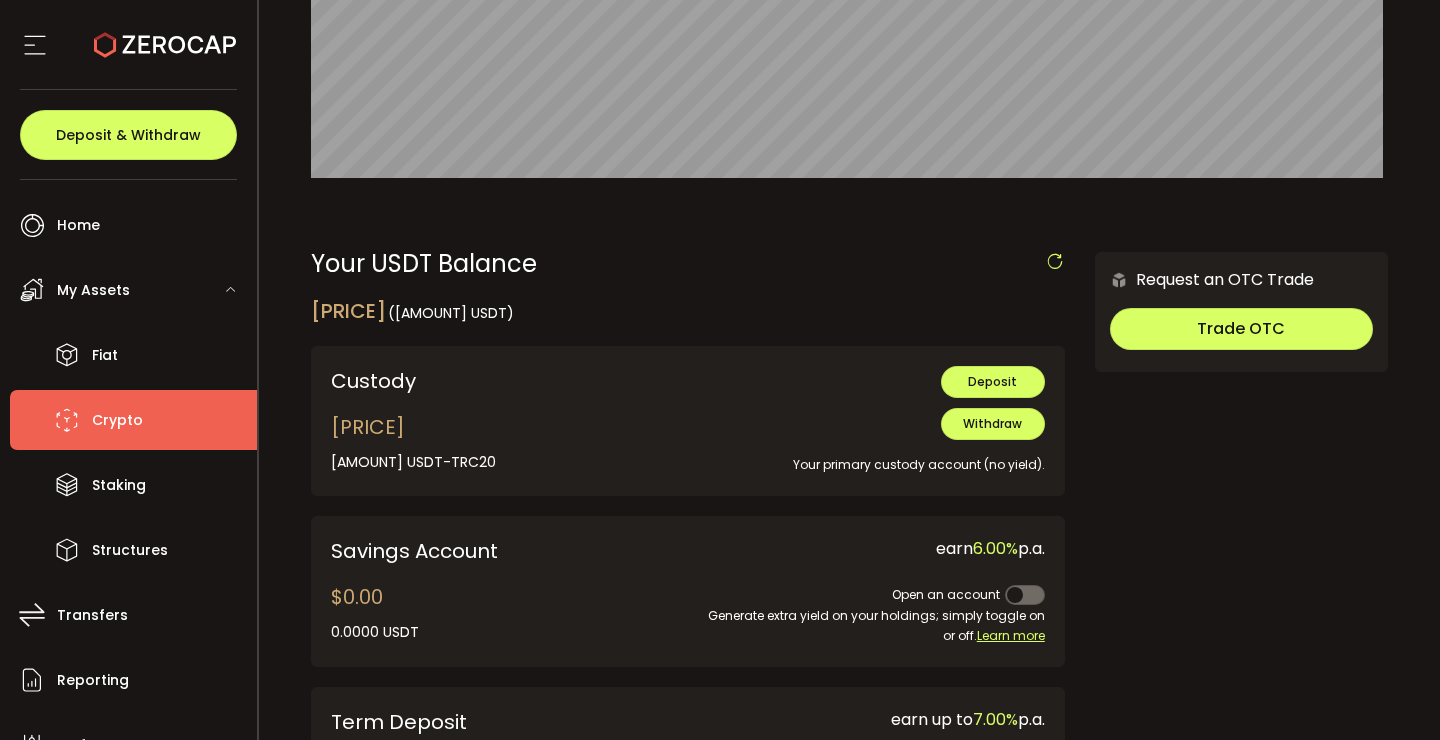 scroll, scrollTop: 455, scrollLeft: 0, axis: vertical 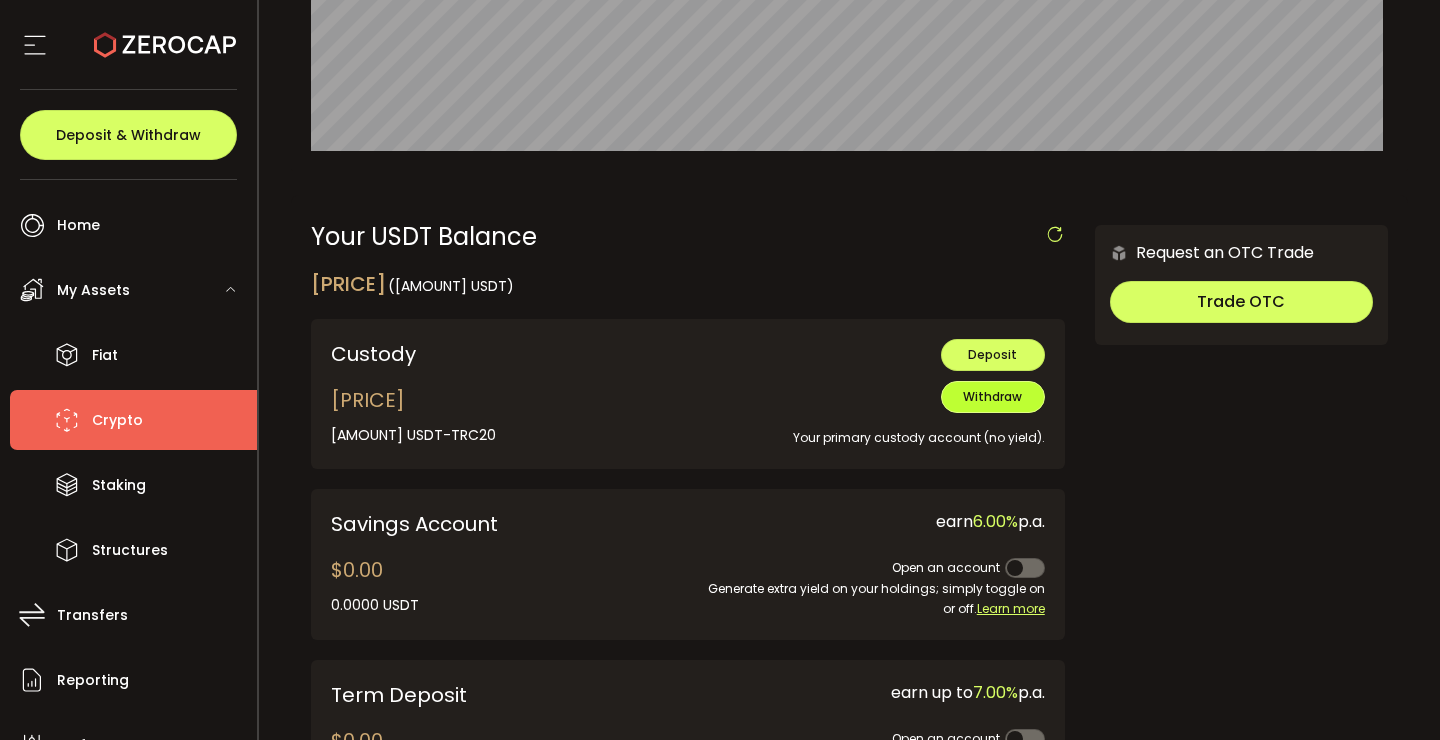 click on "Withdraw" at bounding box center [993, 397] 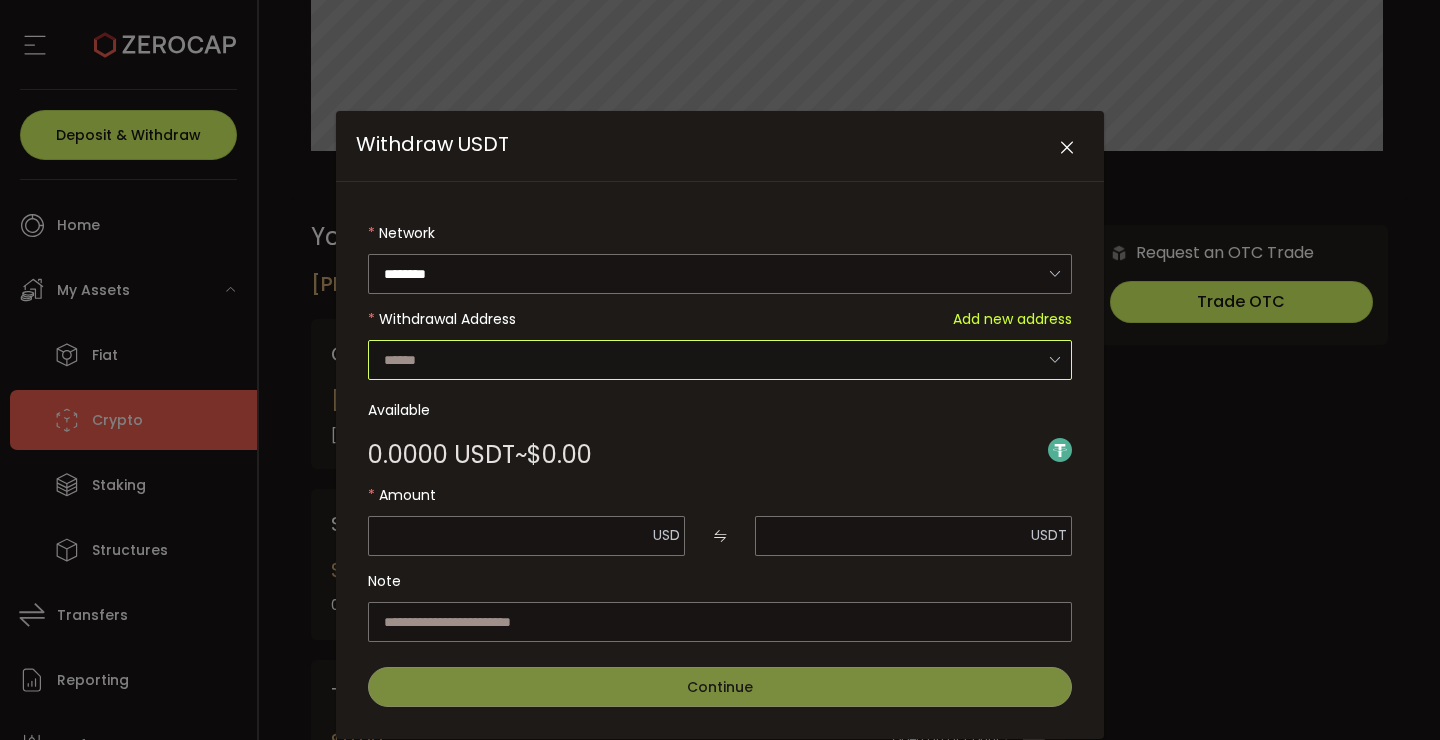 click at bounding box center [720, 360] 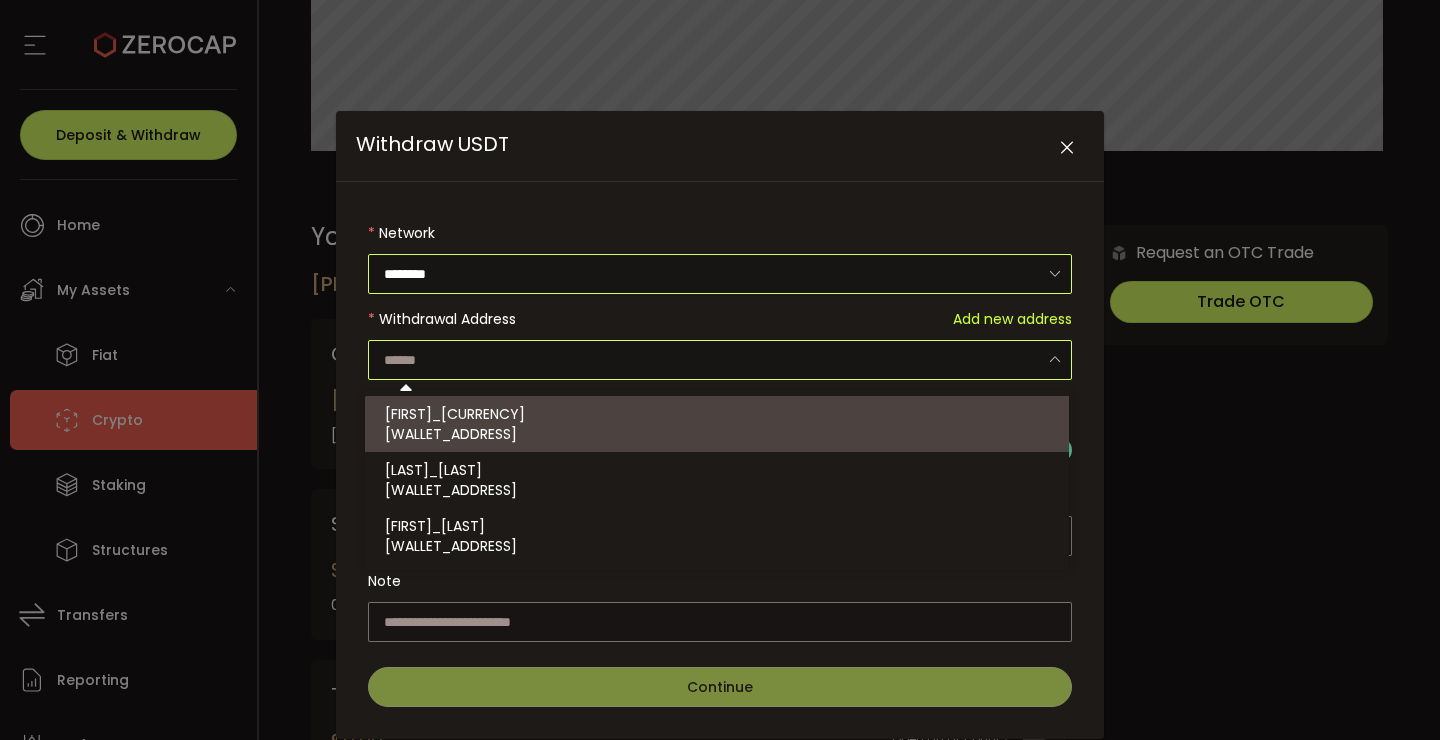 click on "********" at bounding box center (720, 274) 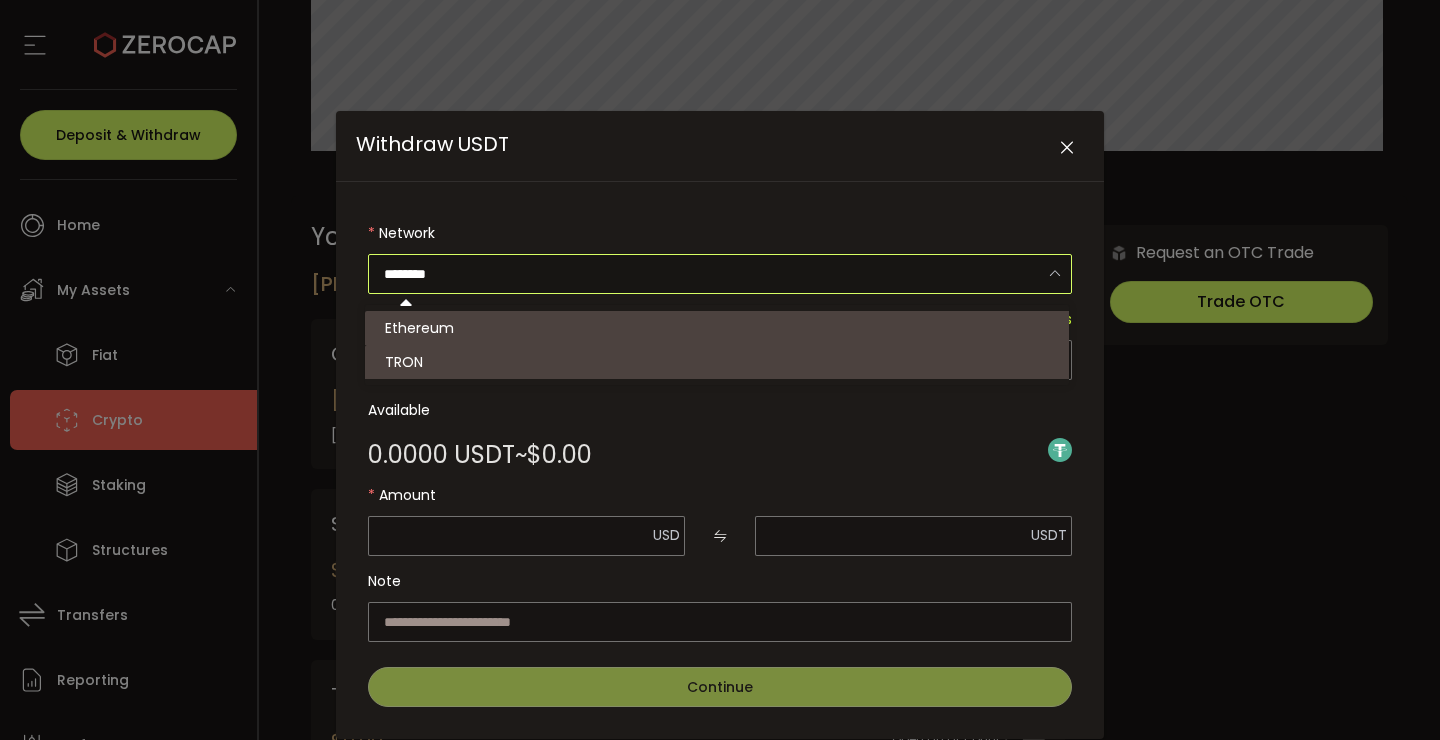 click on "TRON" at bounding box center (720, 362) 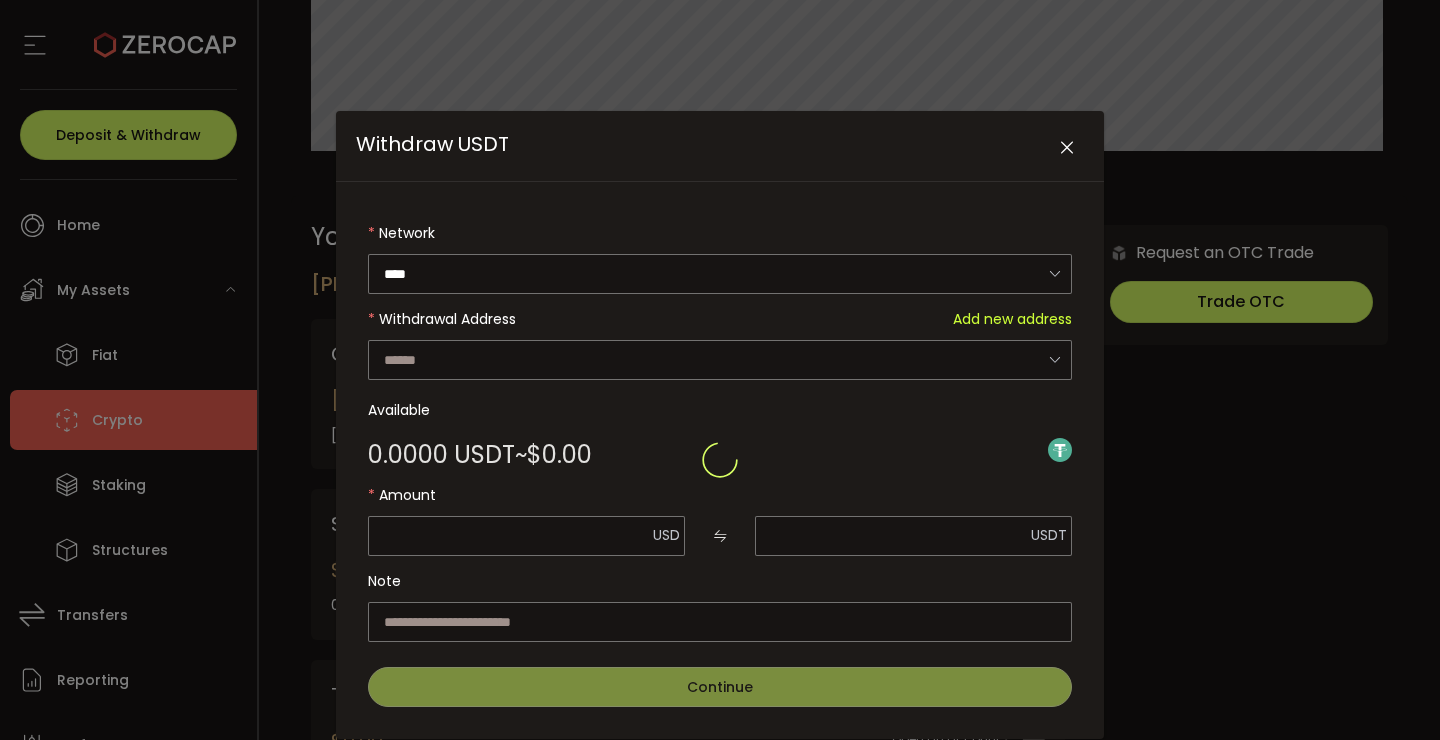 click at bounding box center [720, 460] 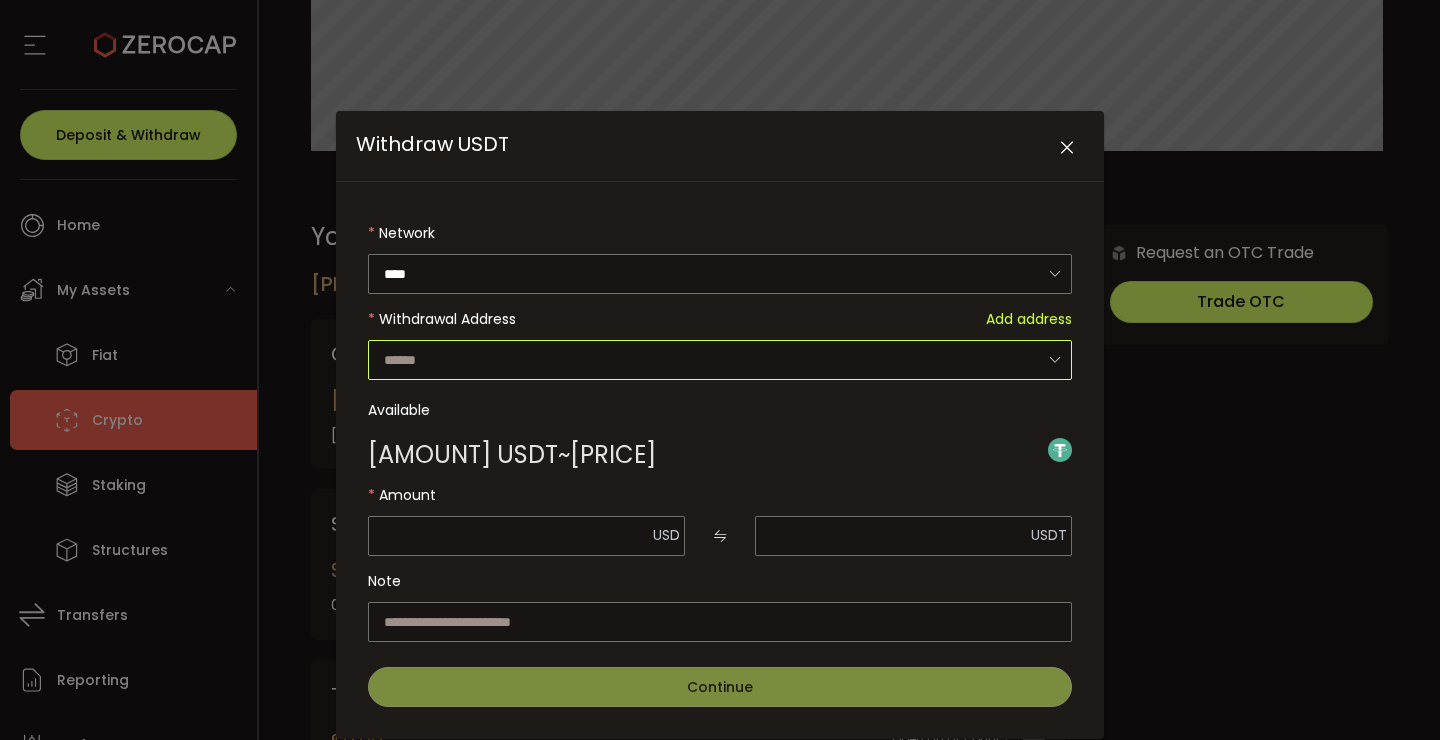 click at bounding box center (720, 360) 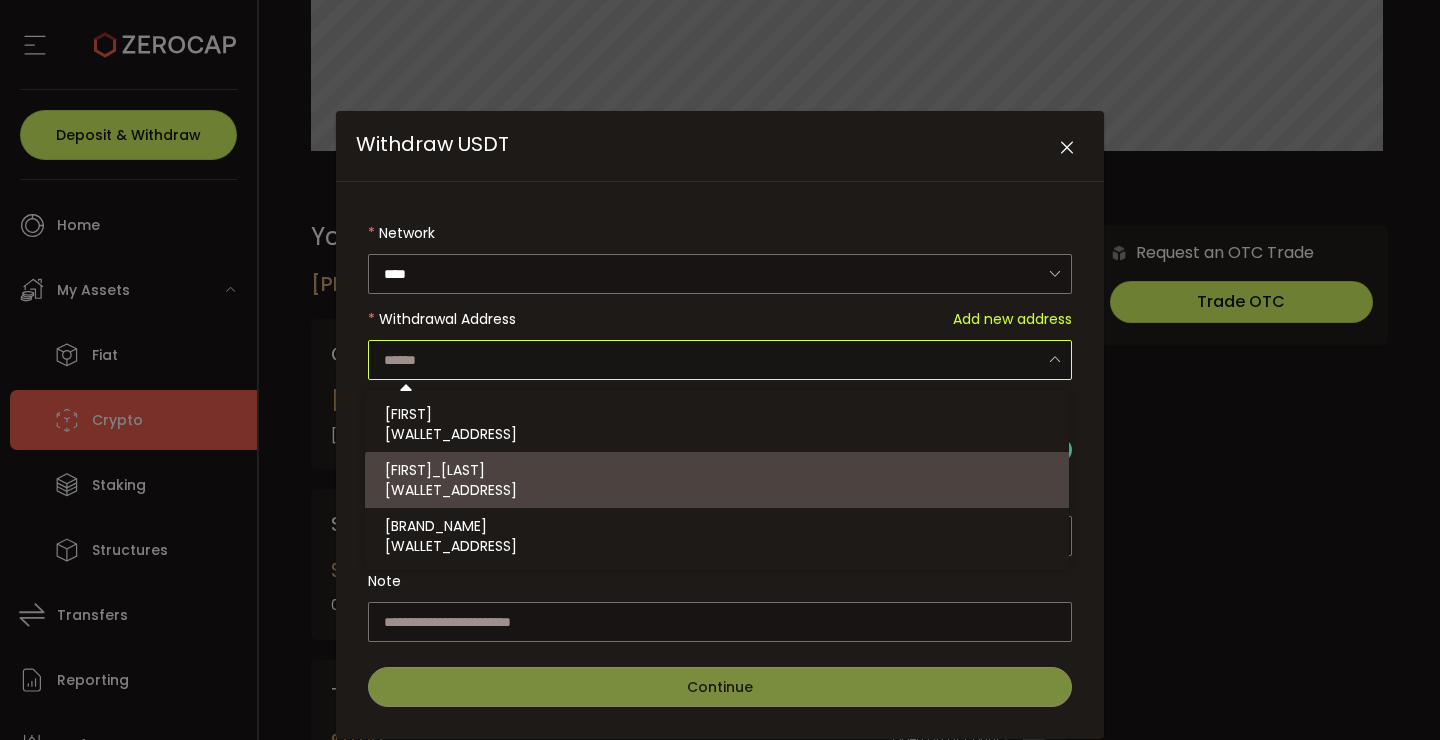 click on "Ed_Hollander_TRX TFLn2TxdgfUgurDWye9Ubx4Wcux8GyTYLR" at bounding box center (720, 480) 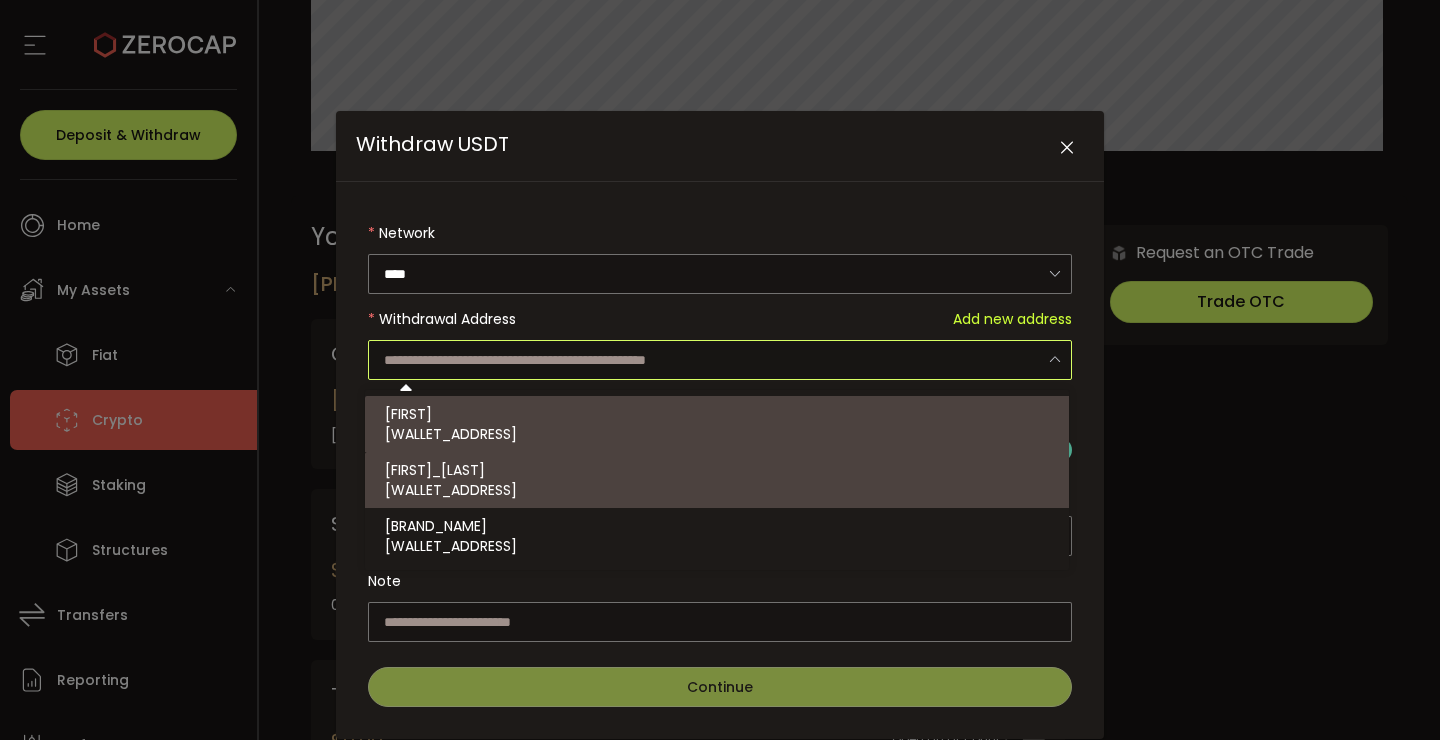 click on "Network **** Withdrawal Address Add new address Available
53608.6271
USDT
~
$53,600.30
Amount USD USDT Note Continue" at bounding box center (720, 460) 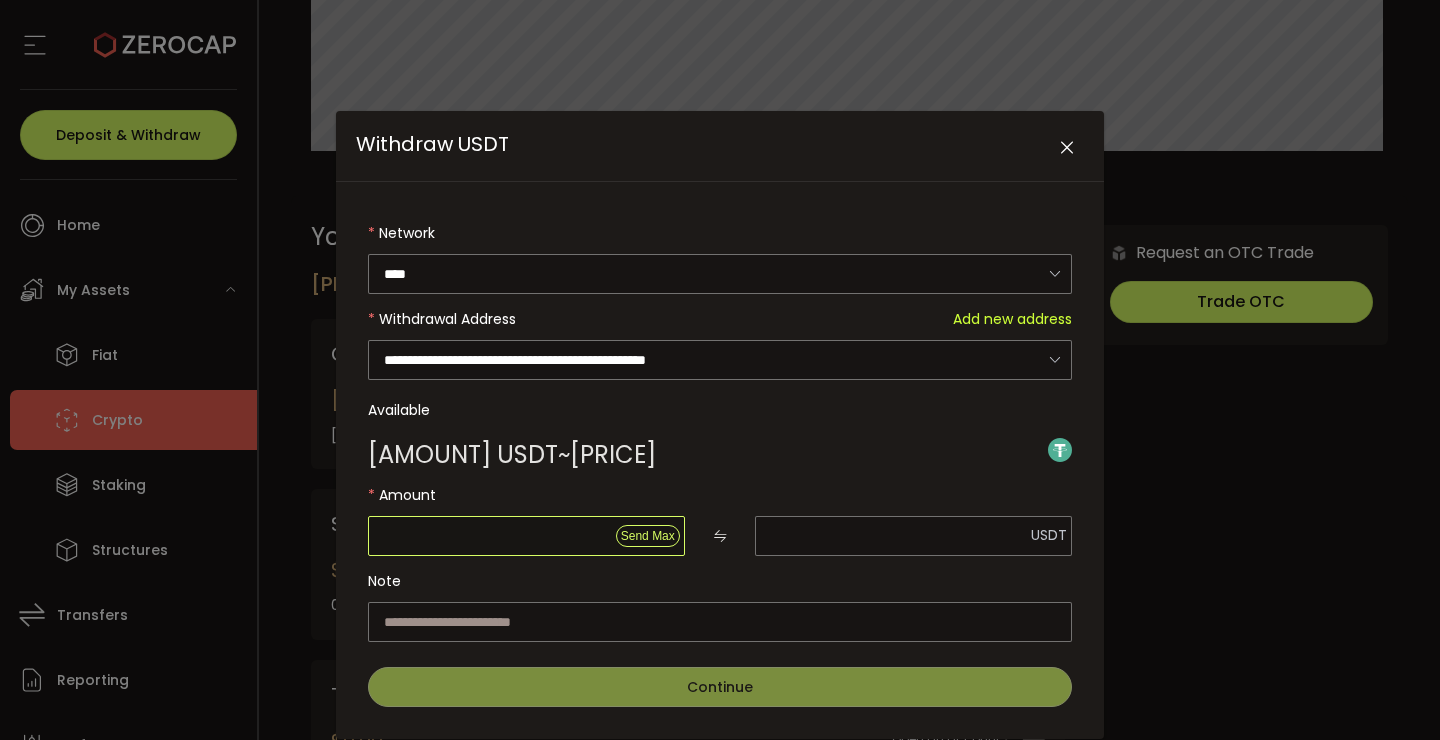 click at bounding box center (526, 536) 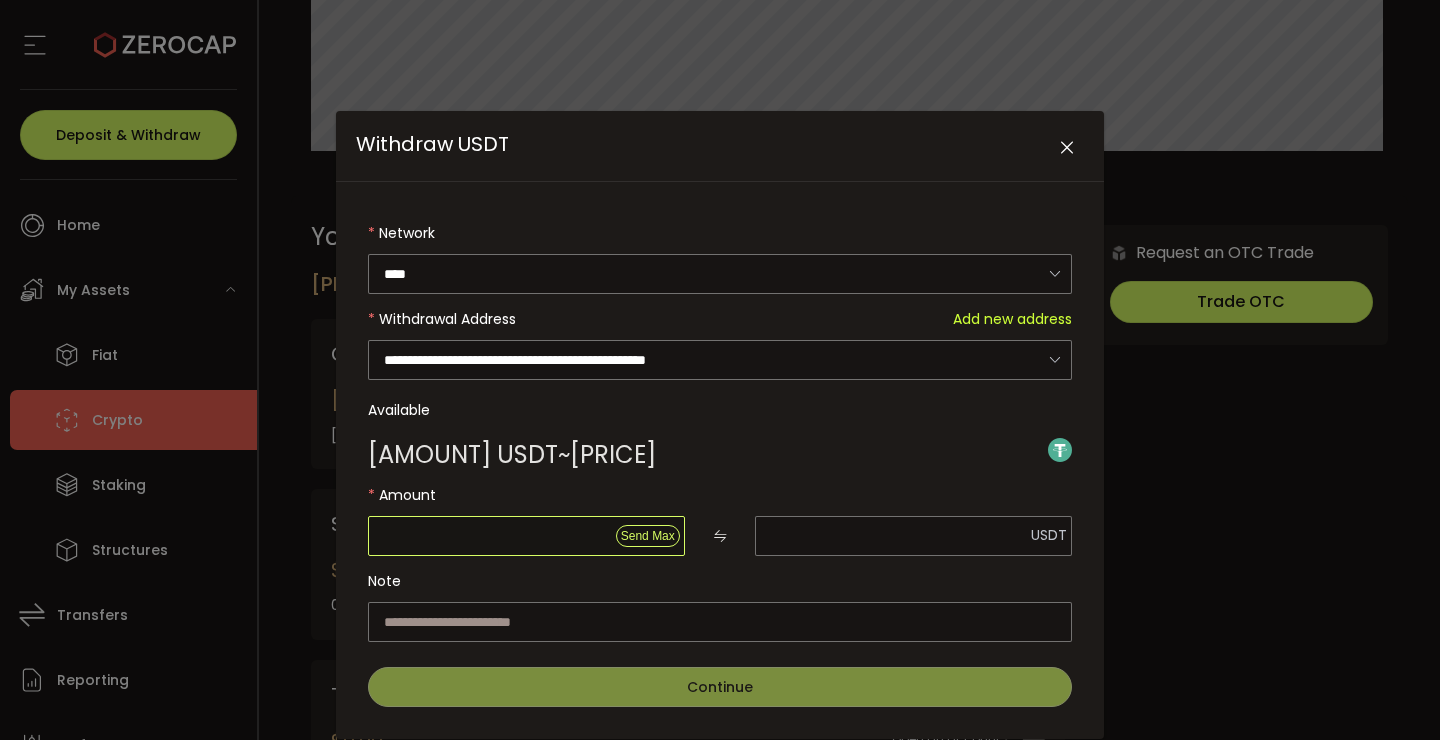 scroll, scrollTop: 45, scrollLeft: 0, axis: vertical 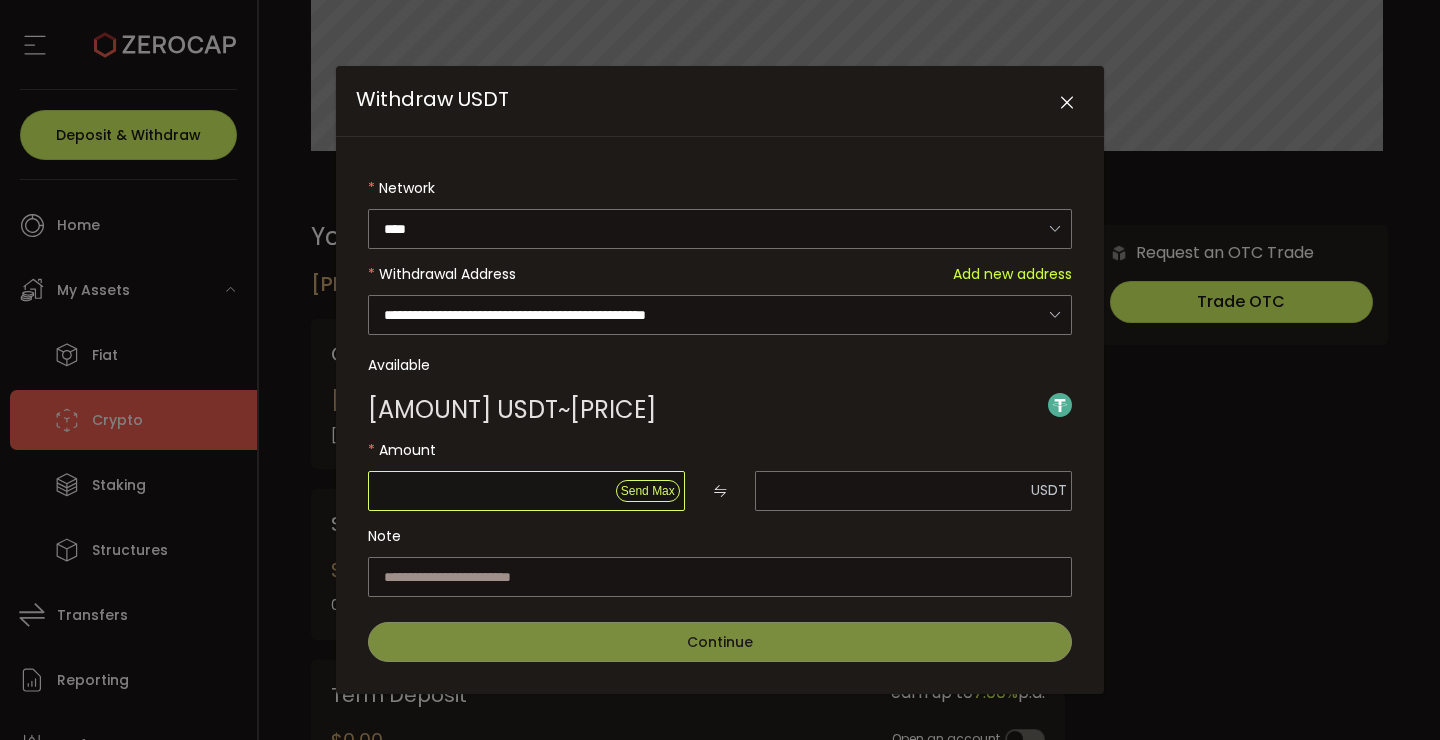 type on "*" 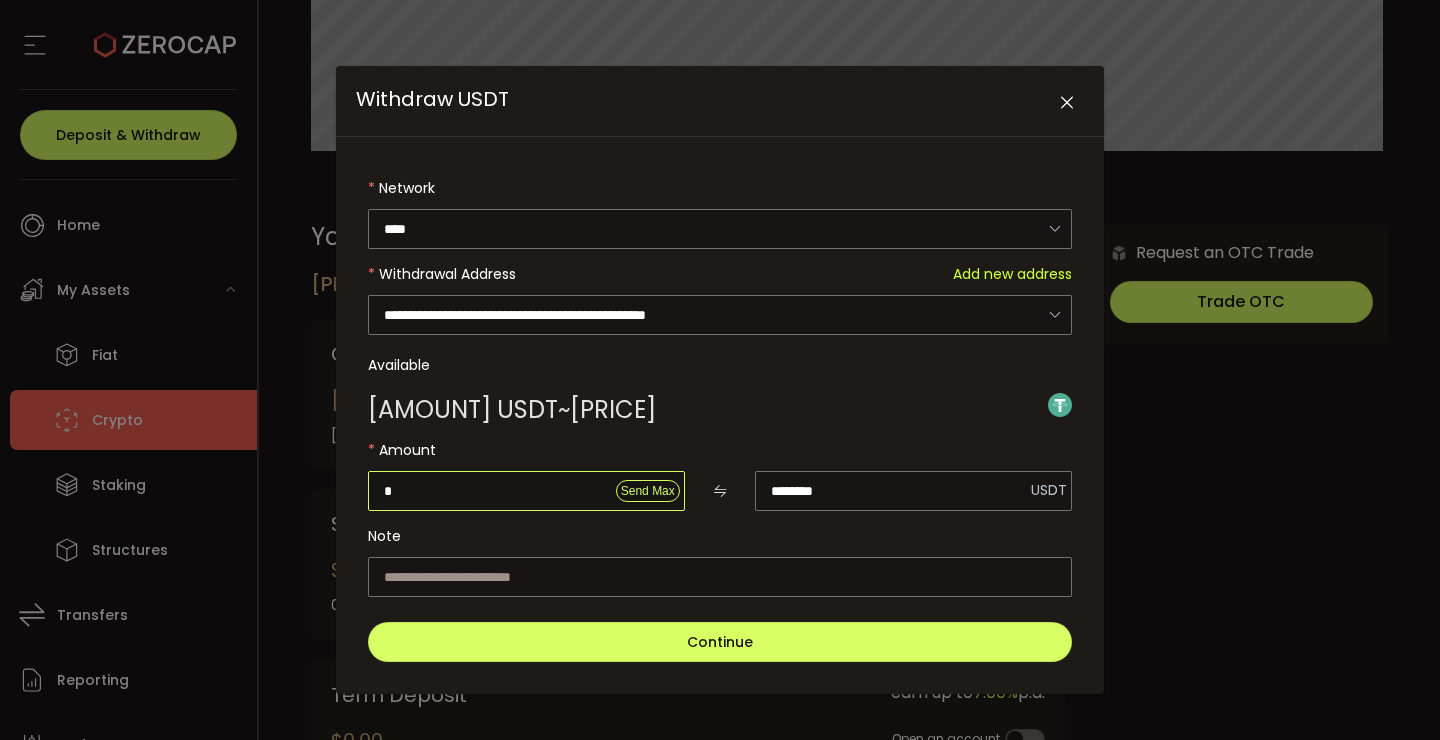 type on "**" 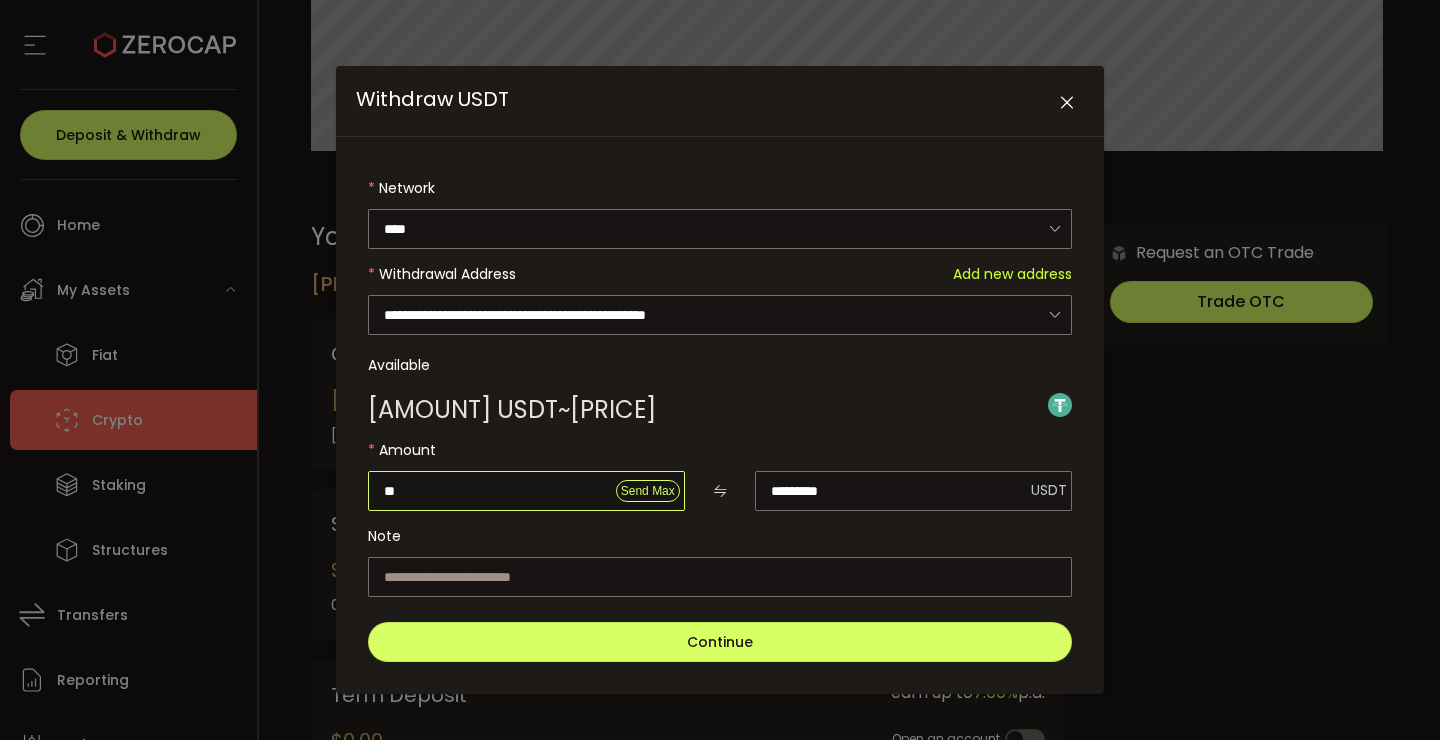 type on "***" 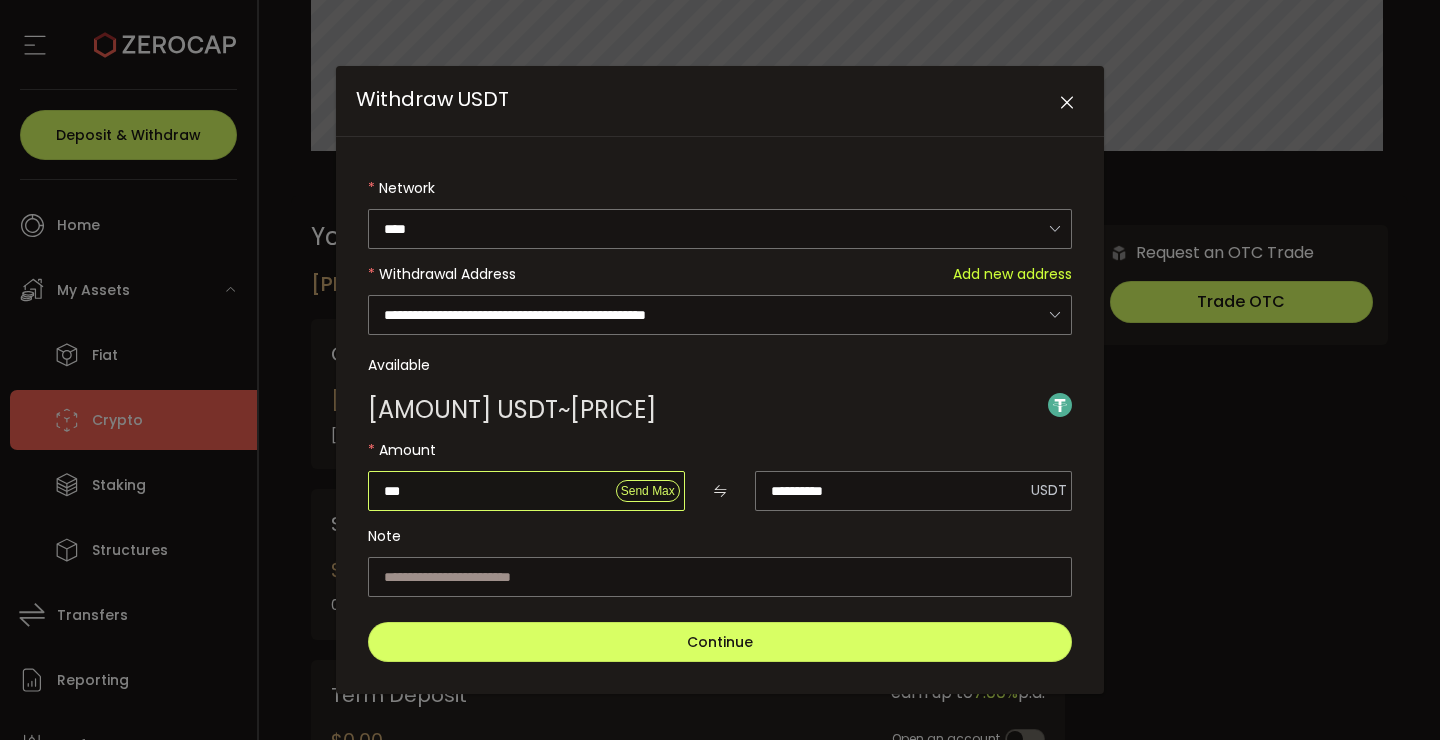type on "****" 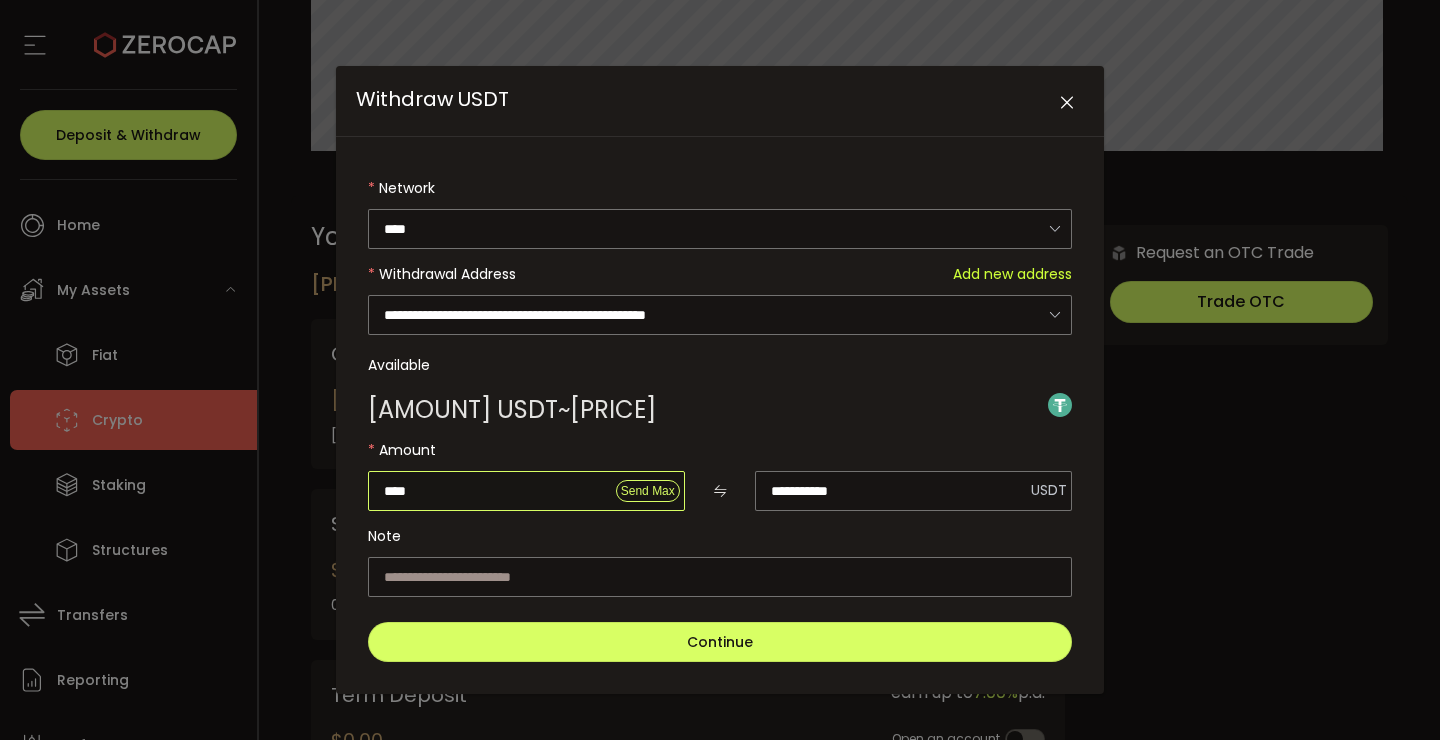 type on "*****" 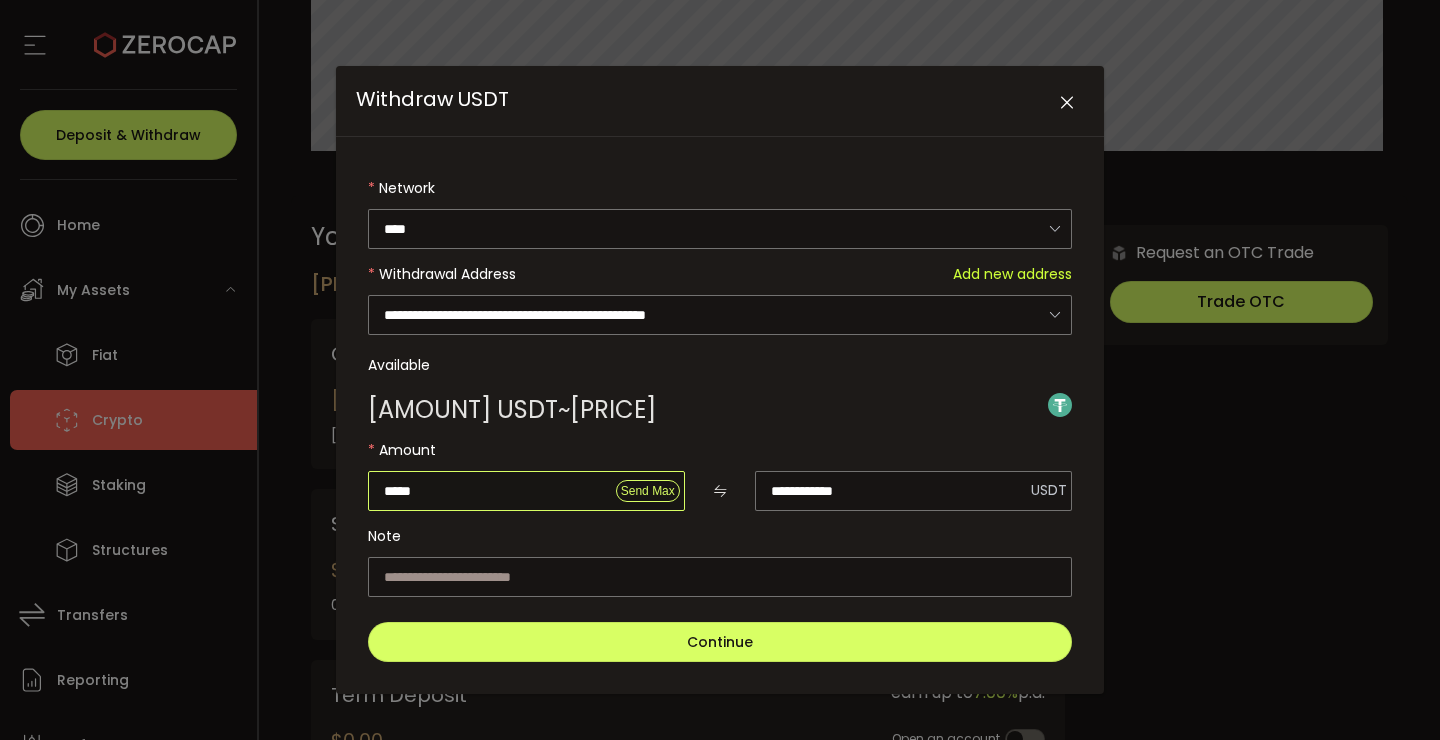 type on "****" 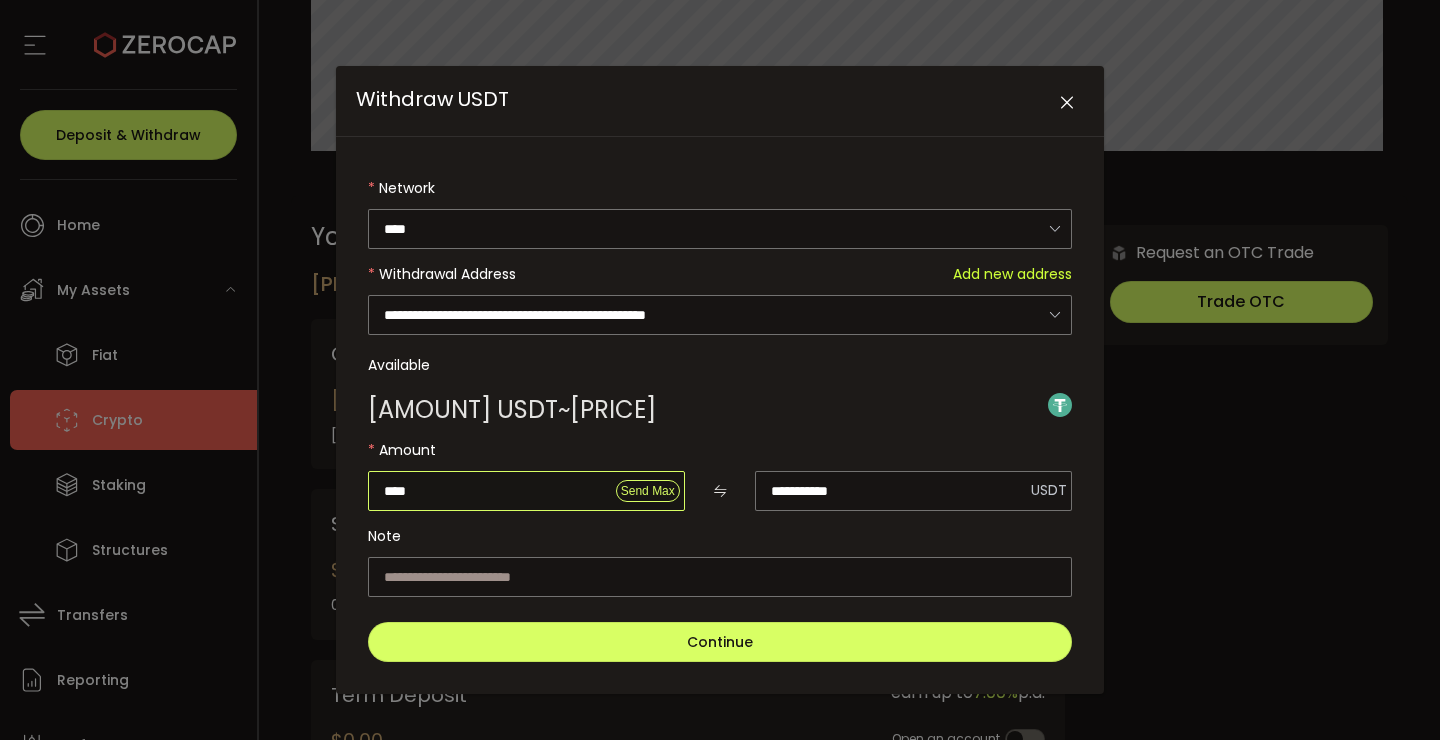 type on "***" 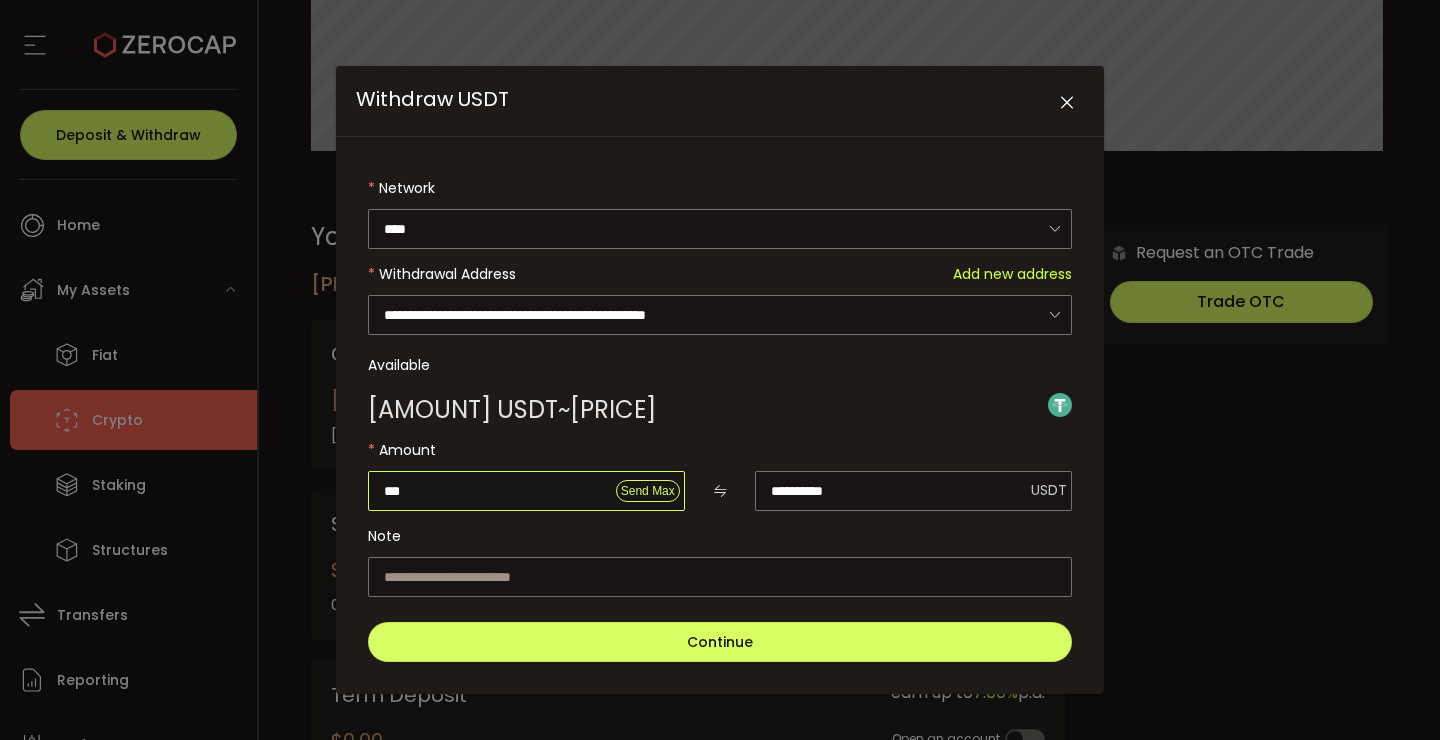 type on "**" 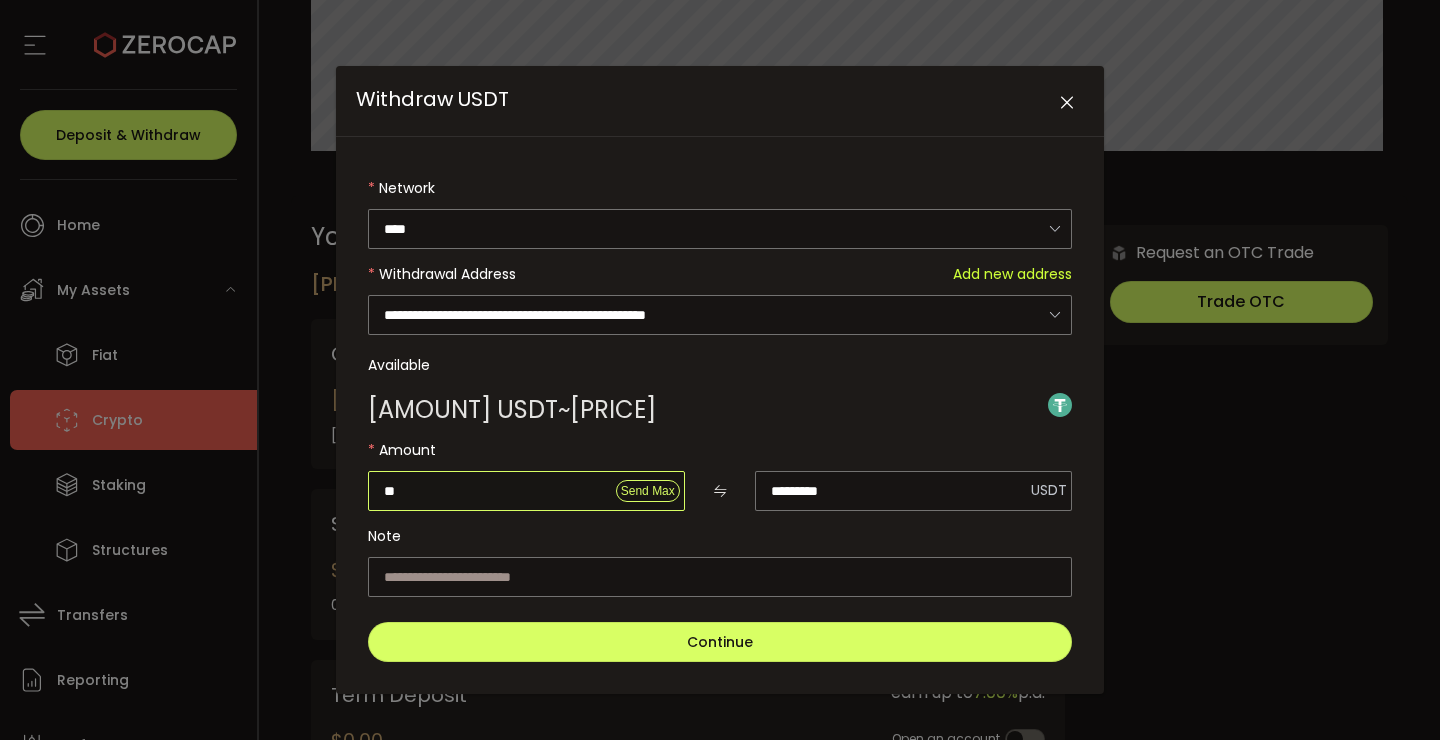 type on "*" 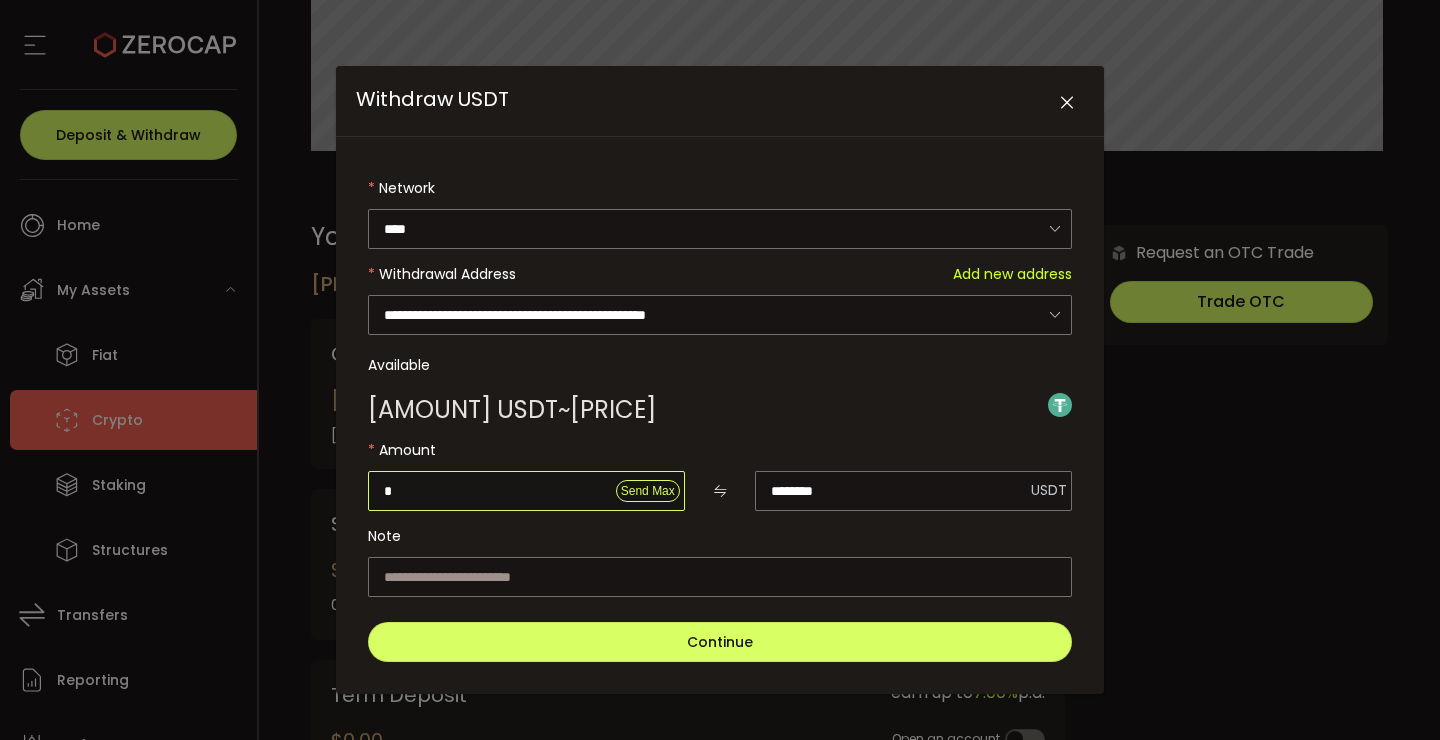 type 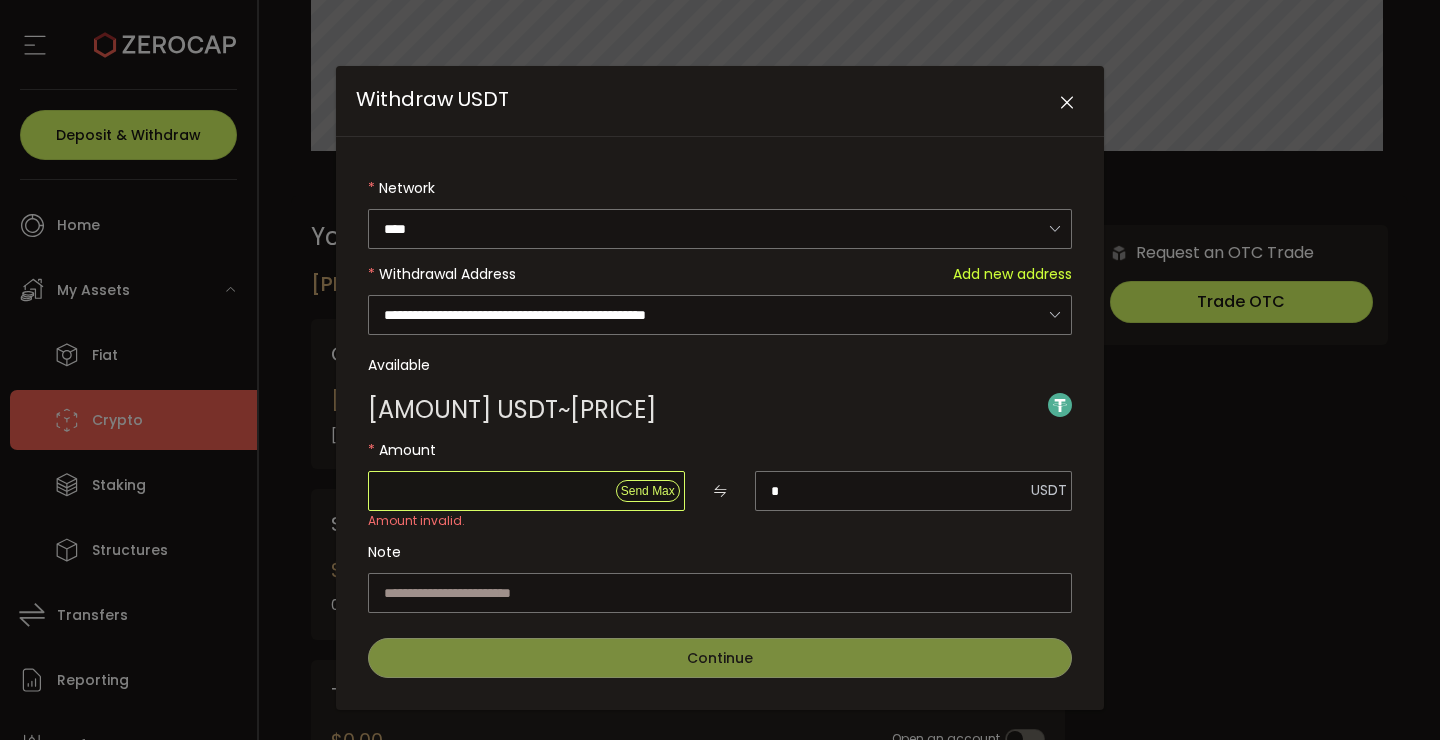 type on "*" 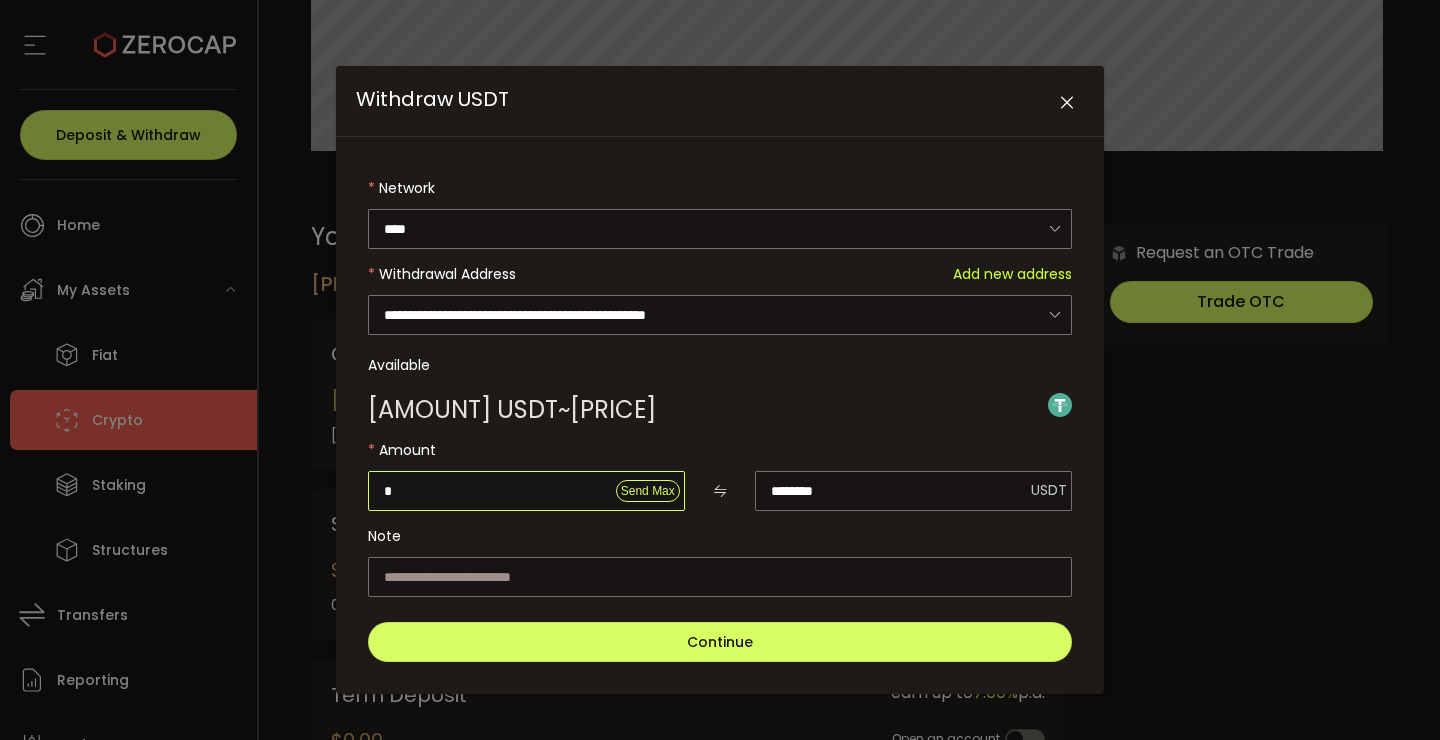 type on "**" 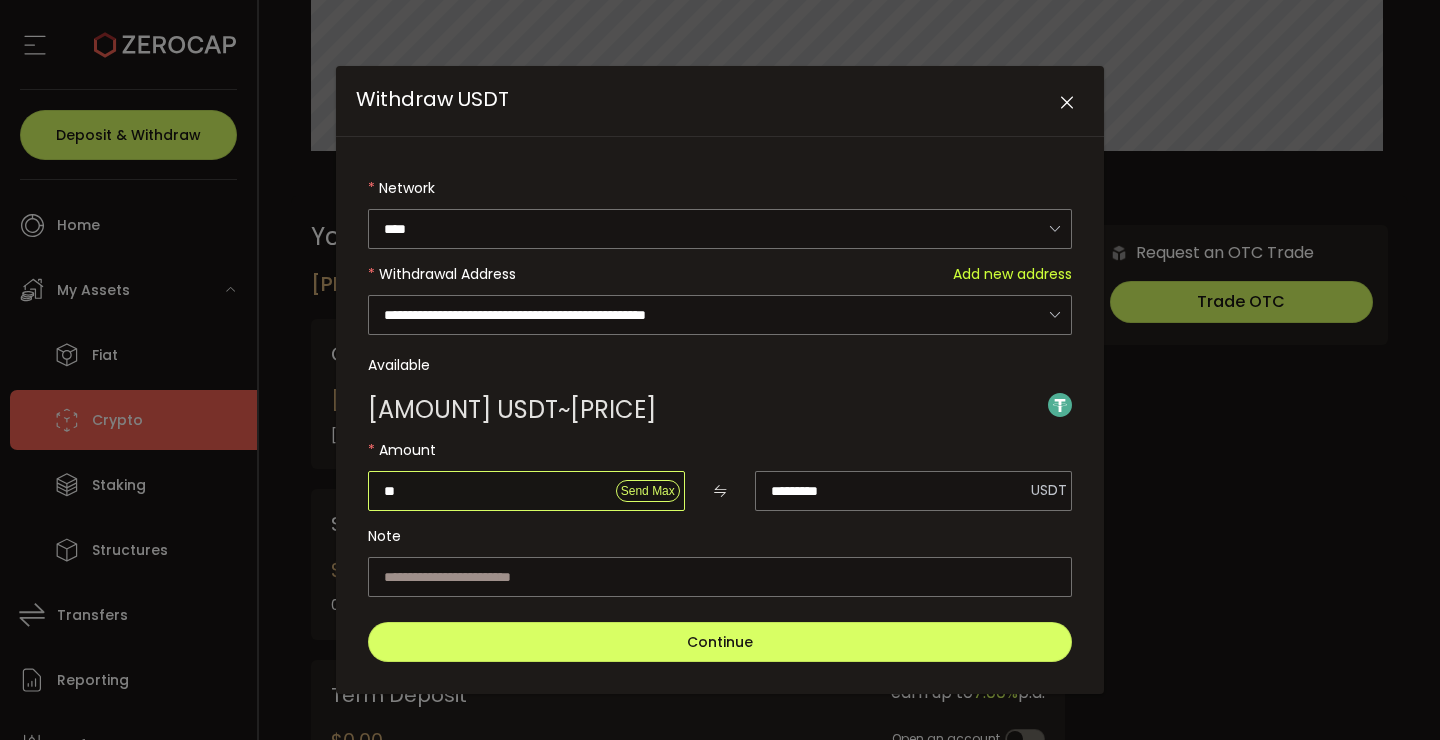 type on "***" 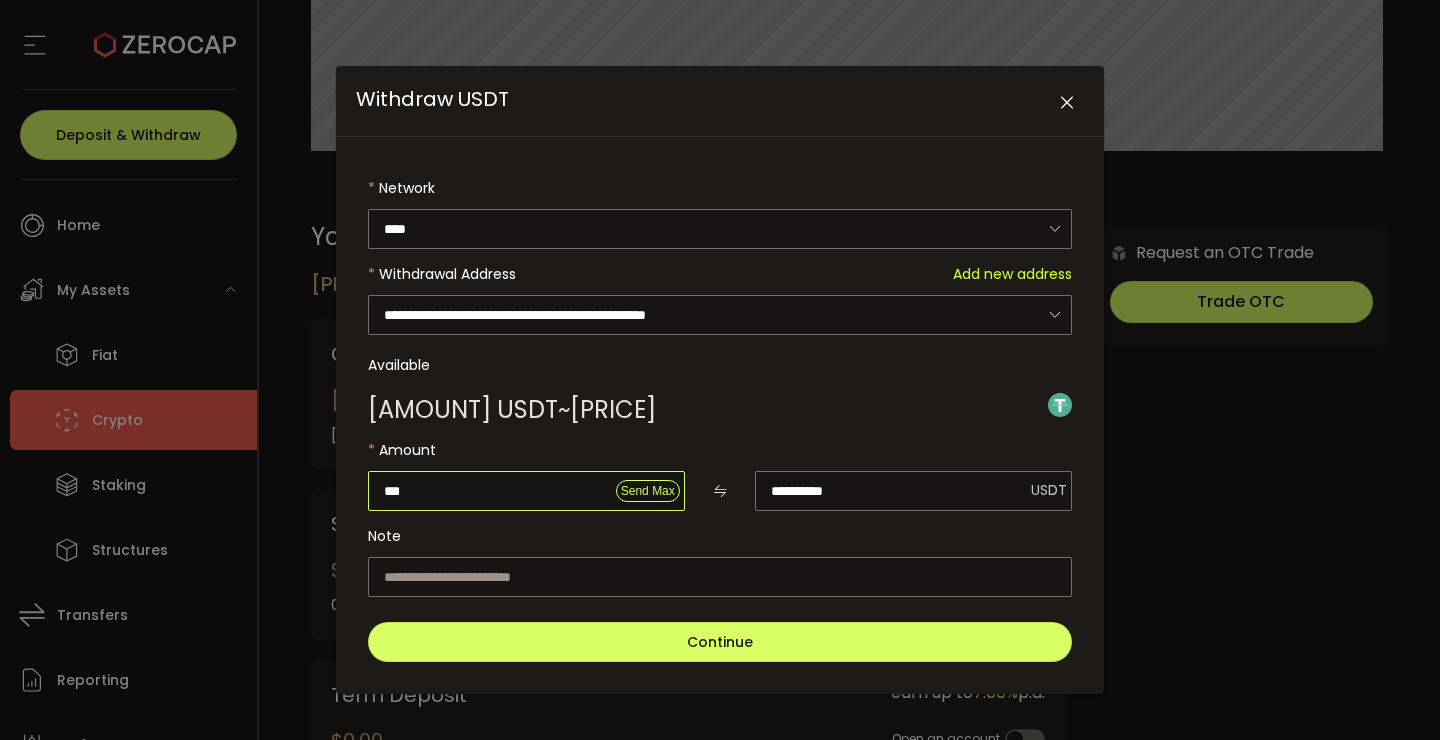 type on "****" 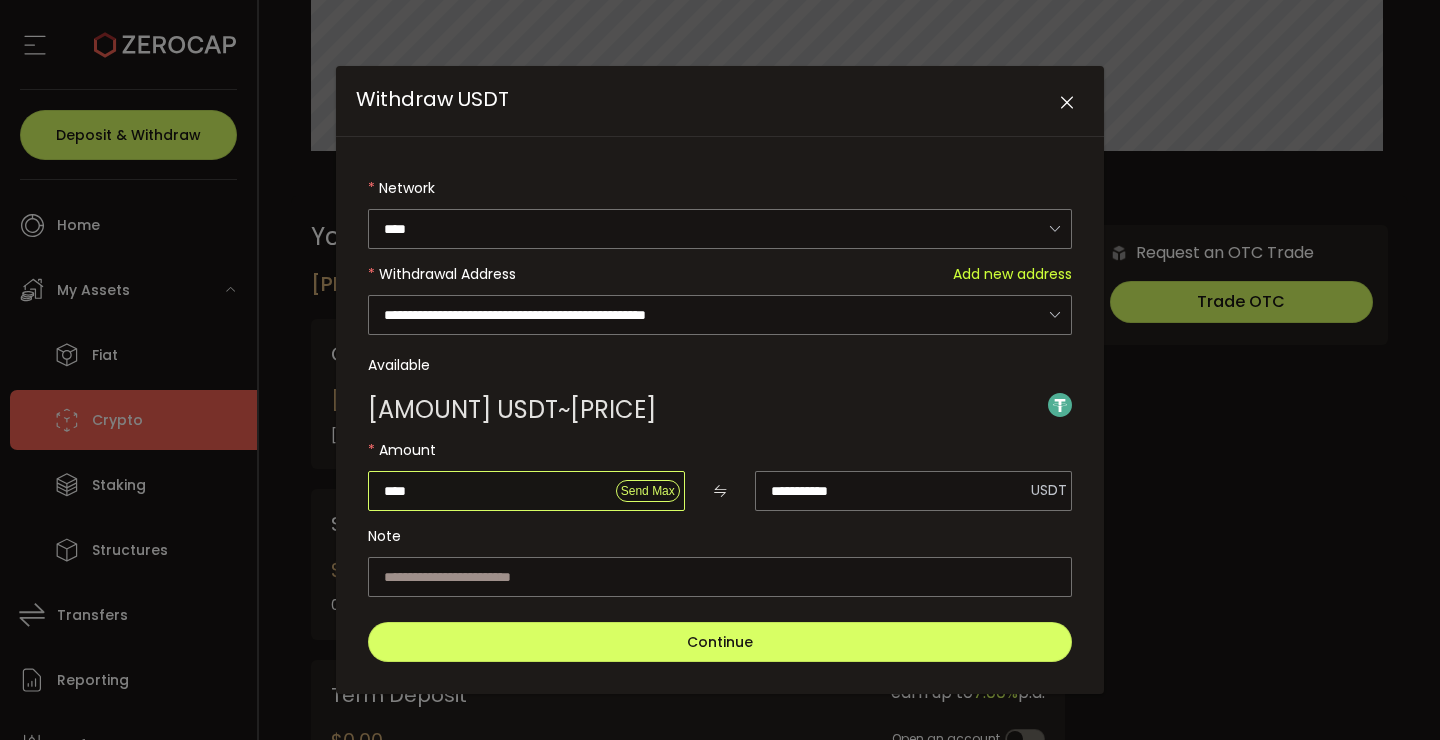 type on "*****" 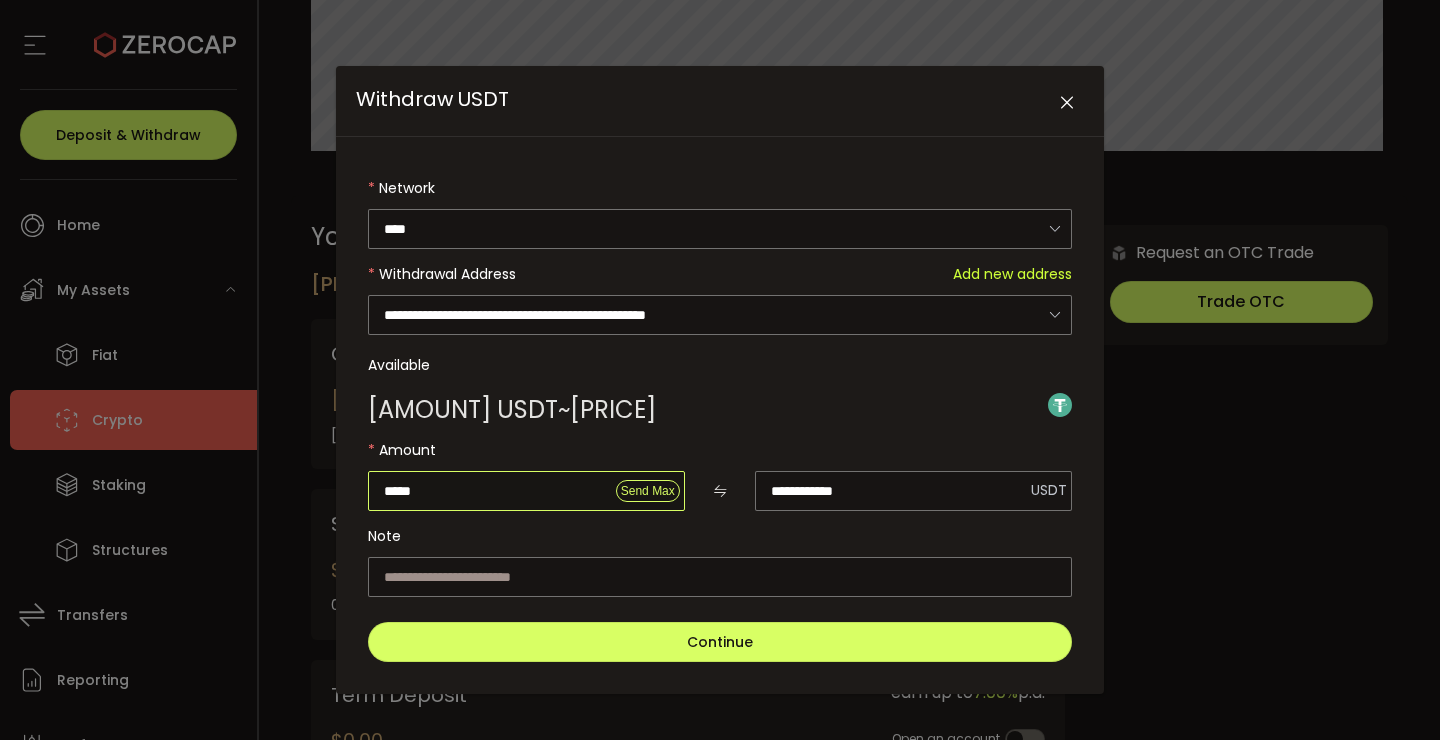 type on "****" 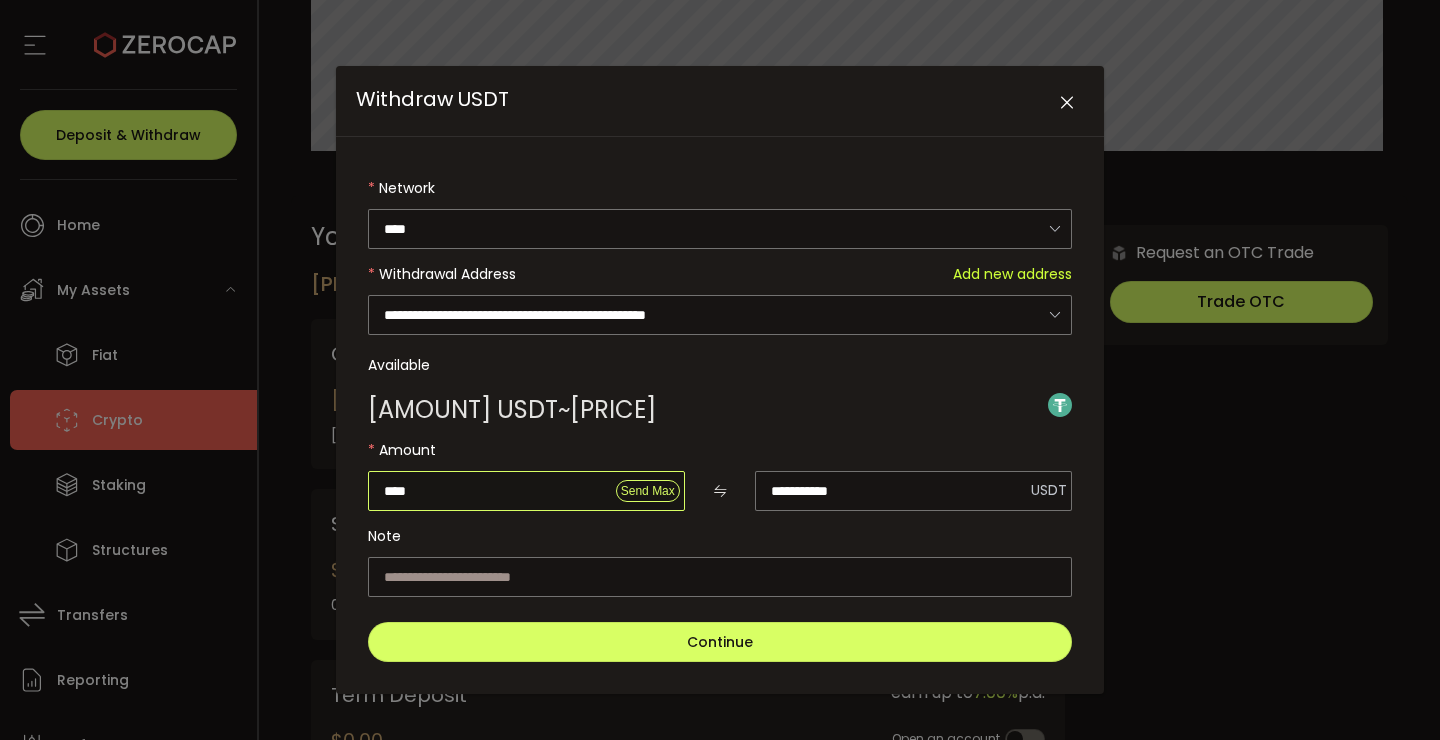 type on "***" 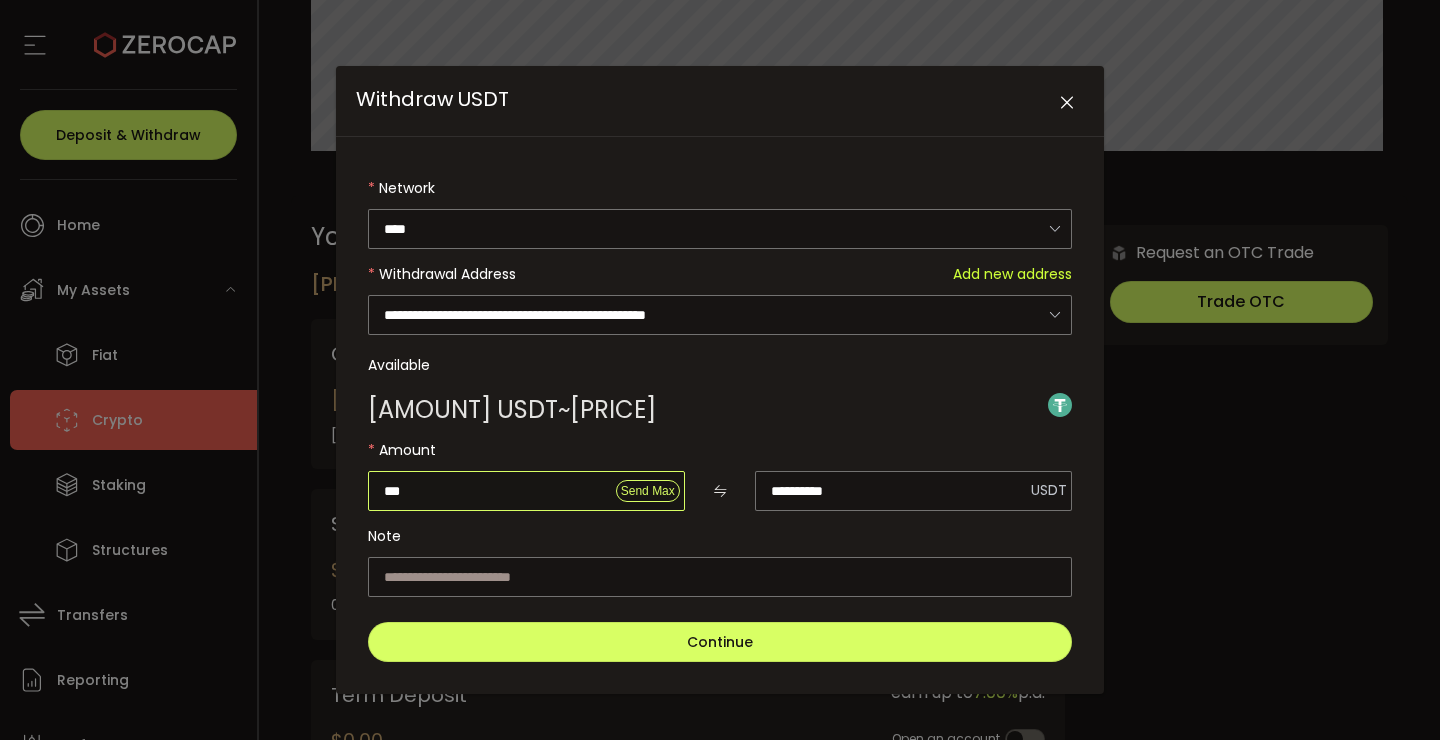 type on "**" 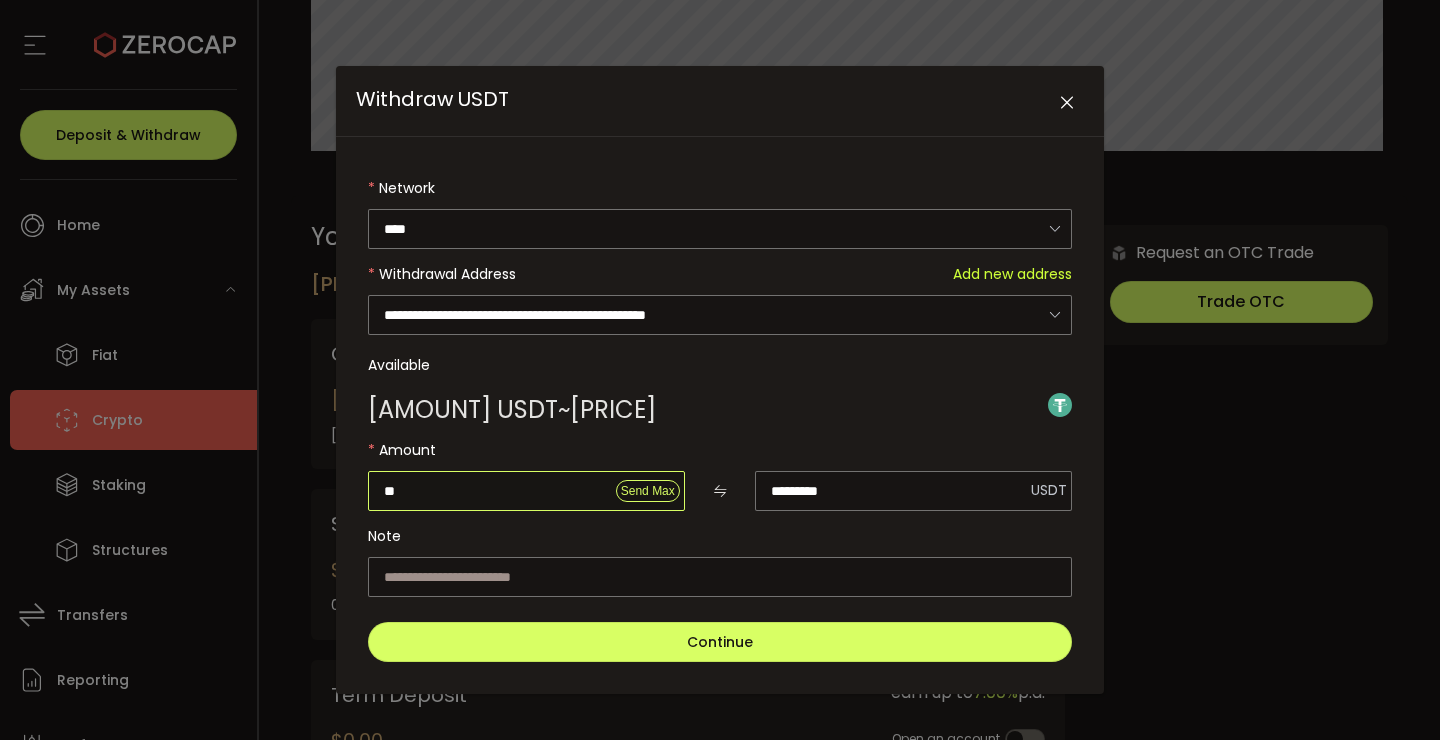 type on "*" 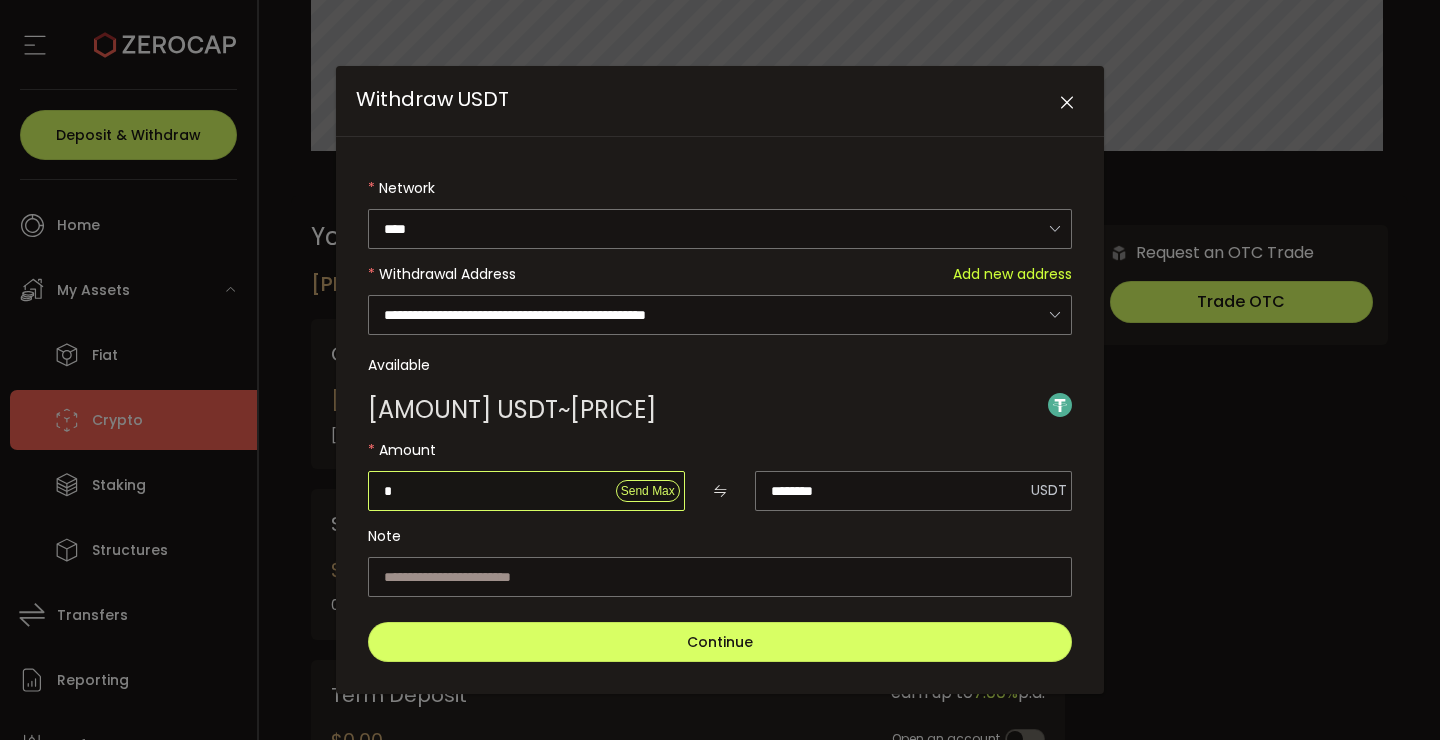type on "**" 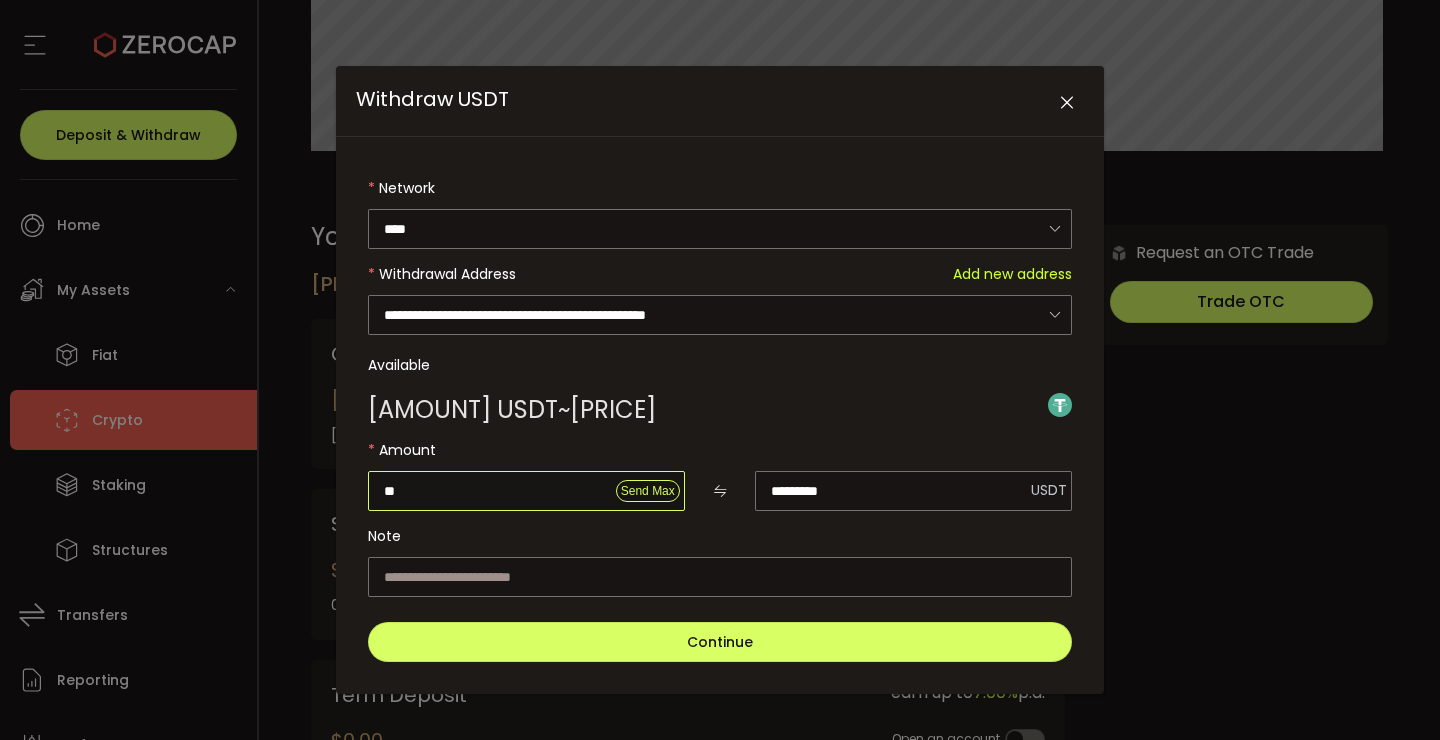 type on "***" 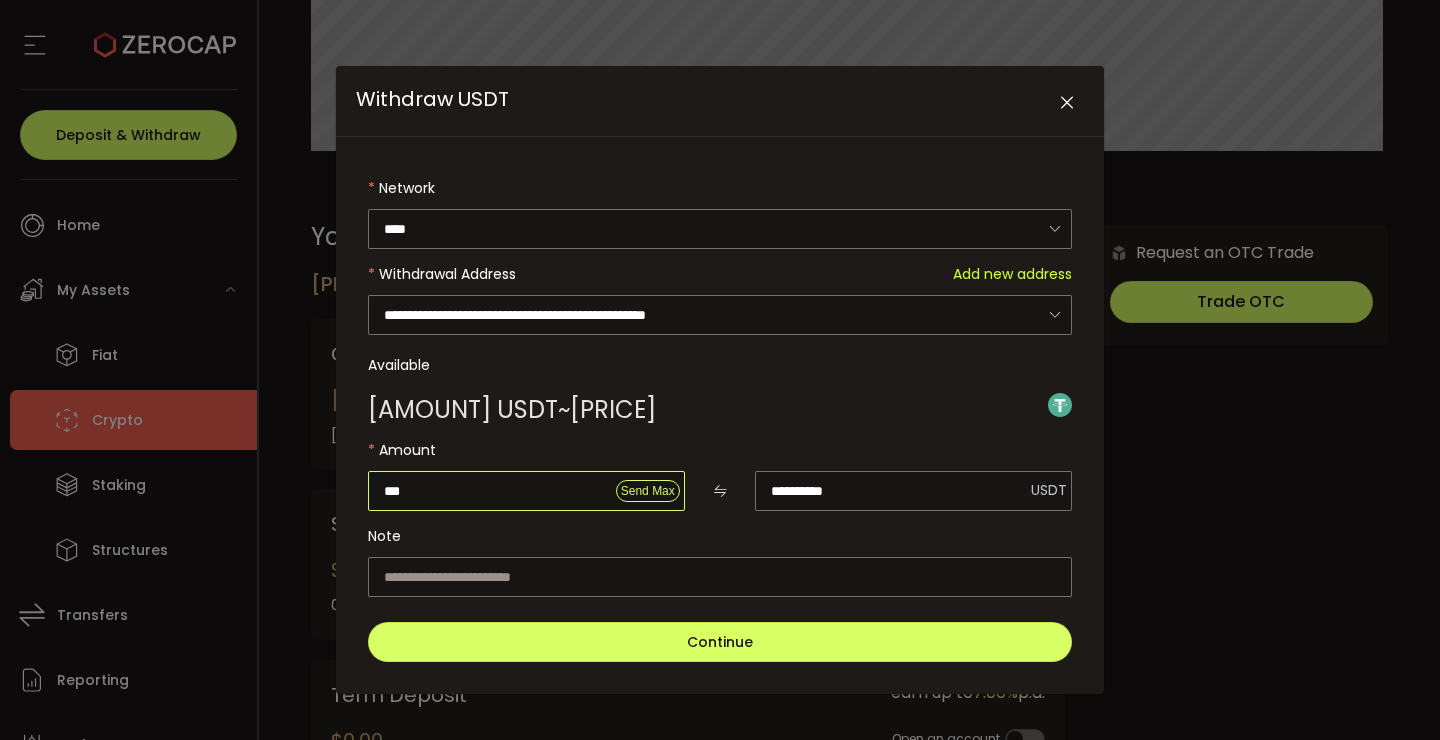 type on "****" 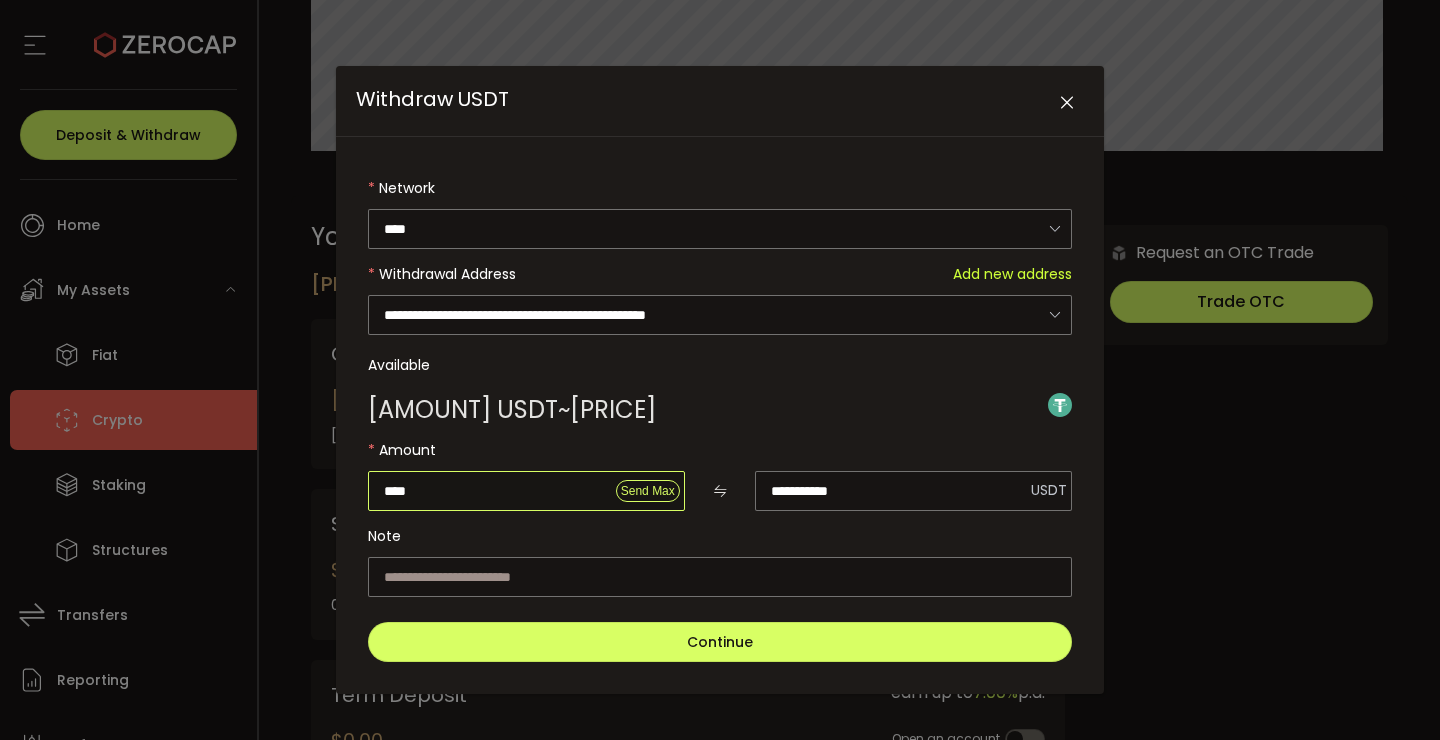 type on "*****" 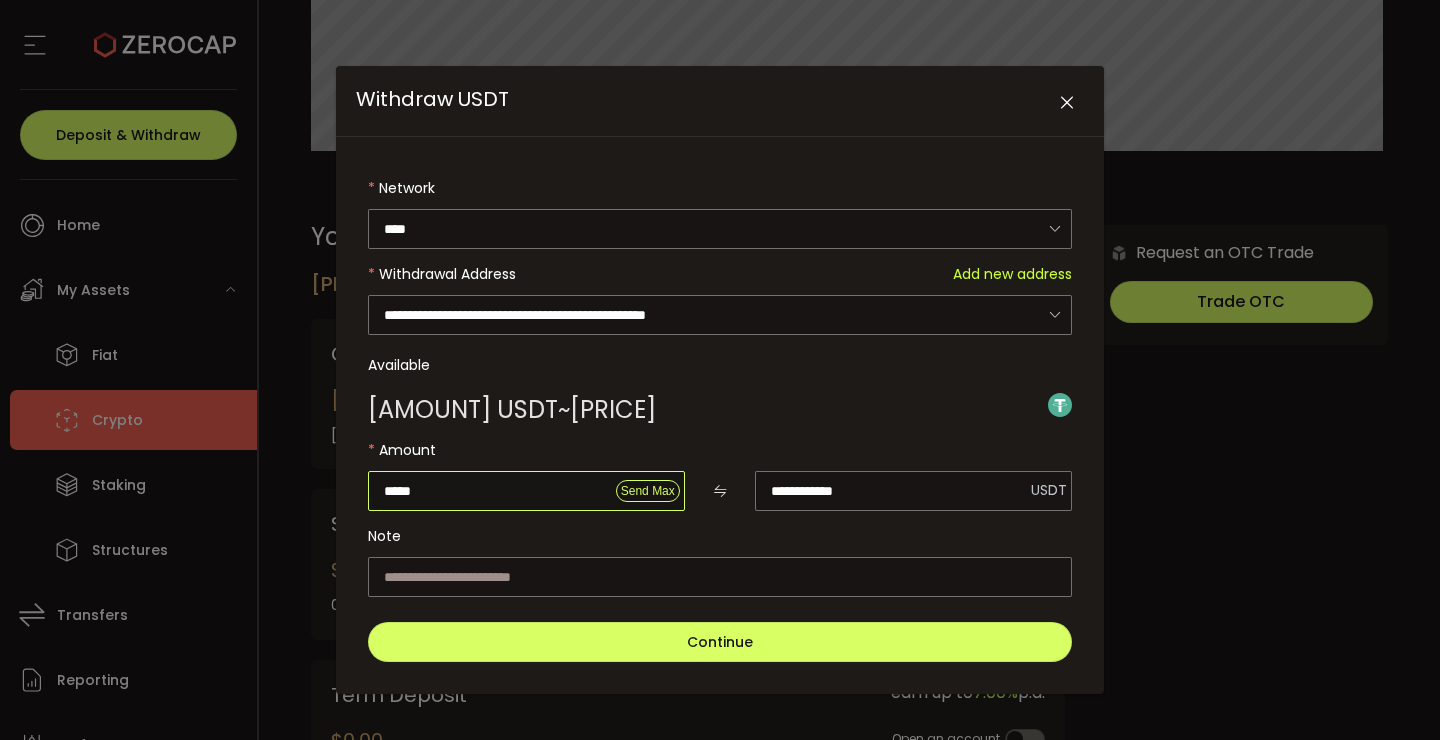 type on "****" 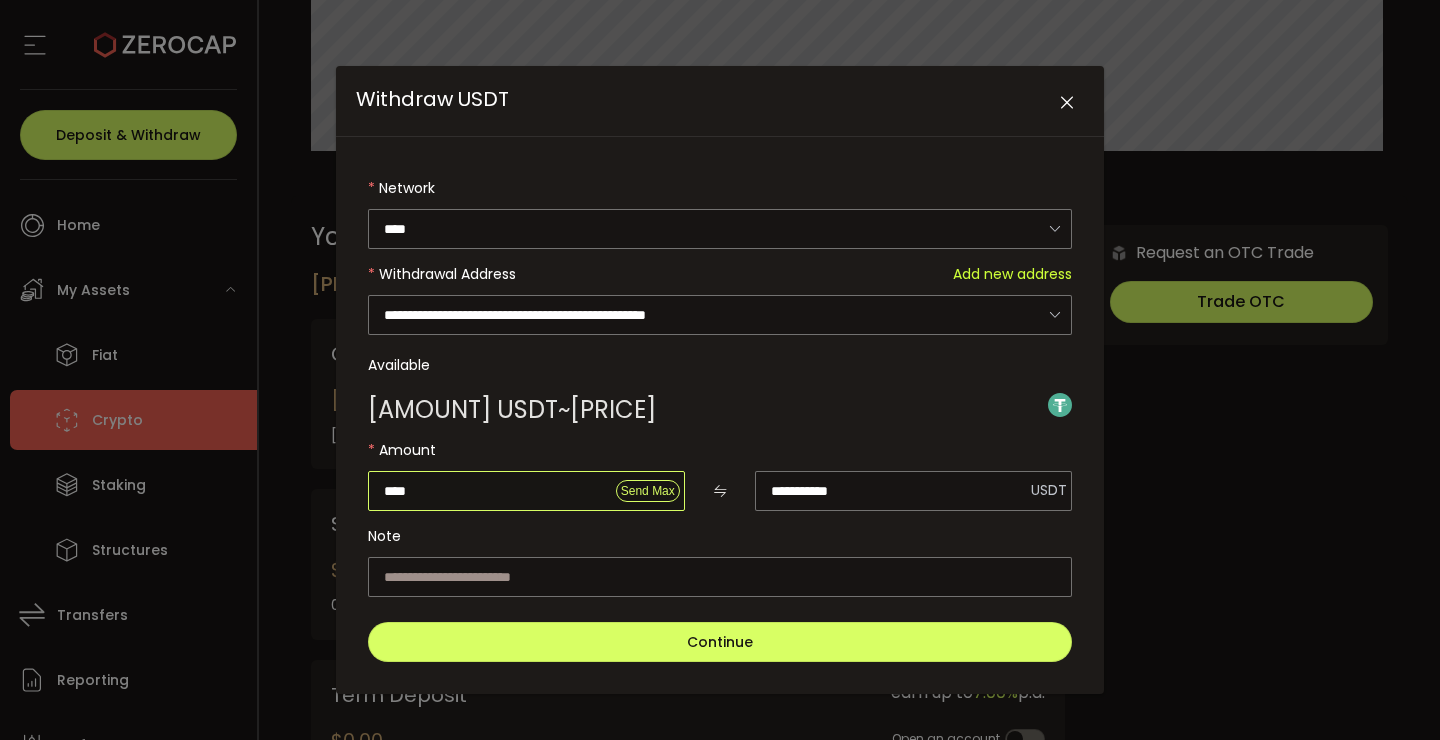 type on "***" 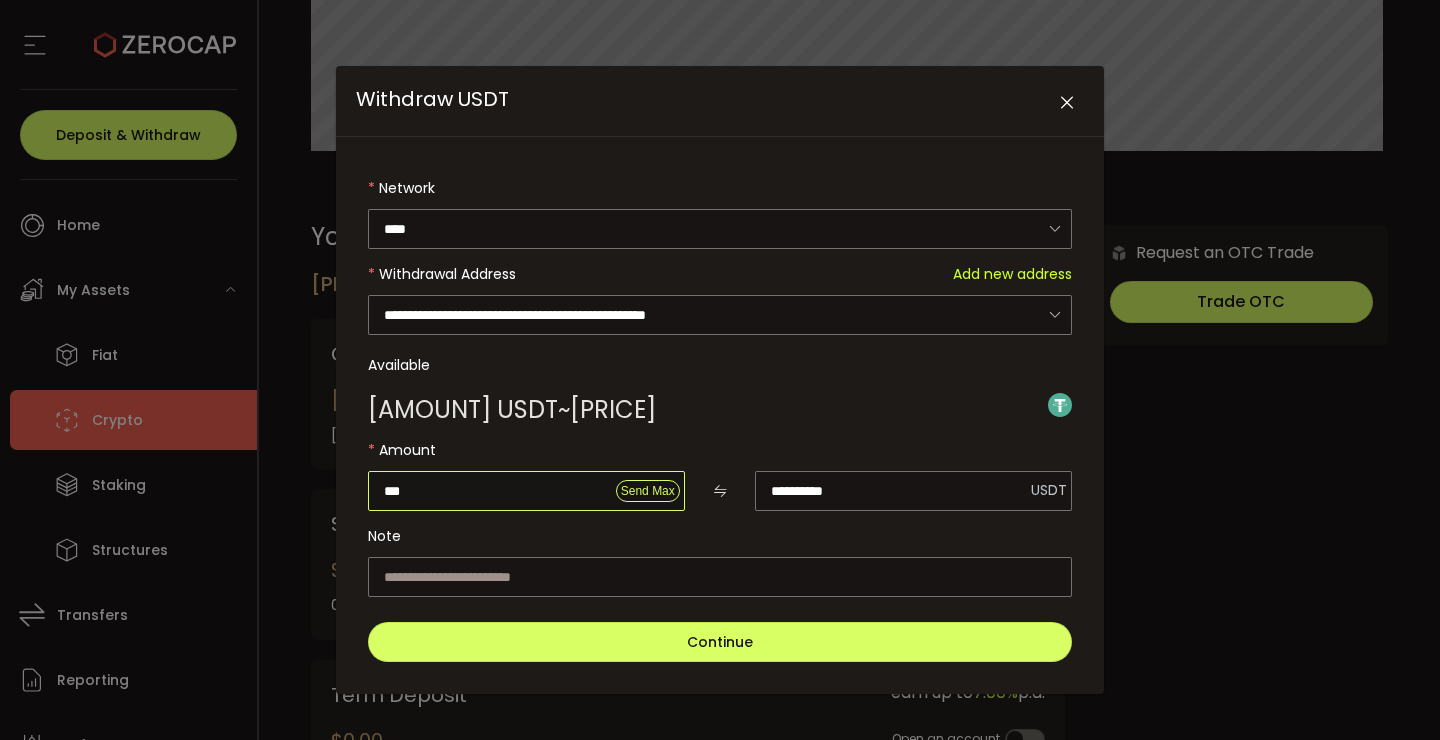 type on "**" 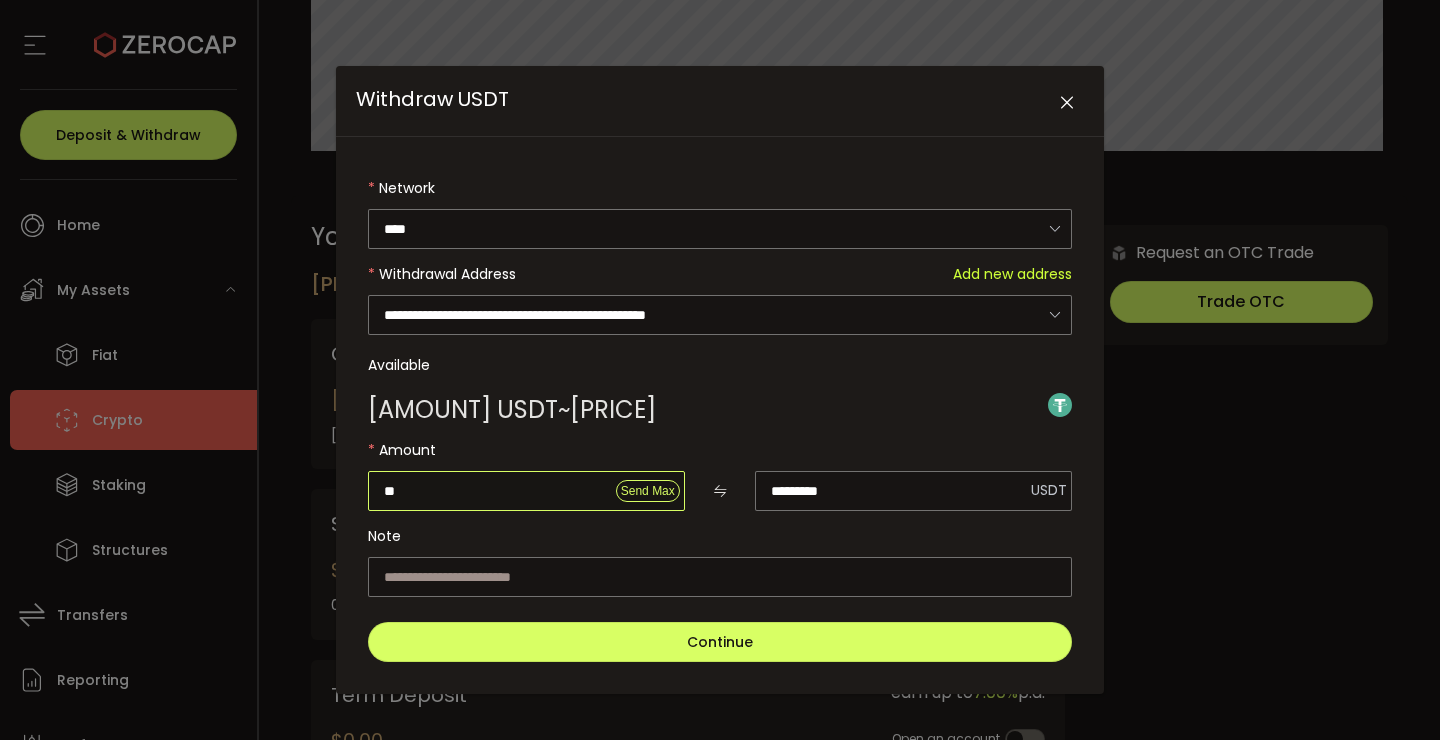 type on "***" 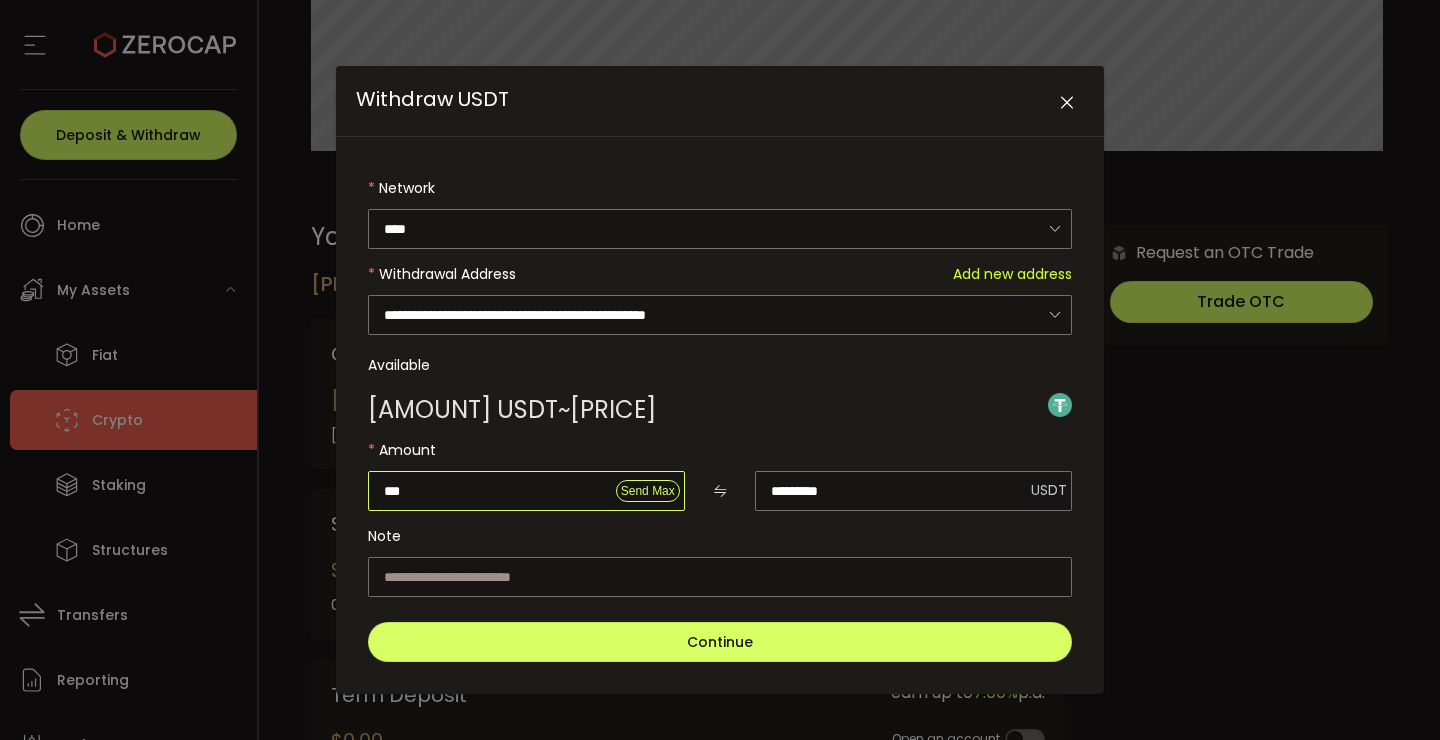 type on "****" 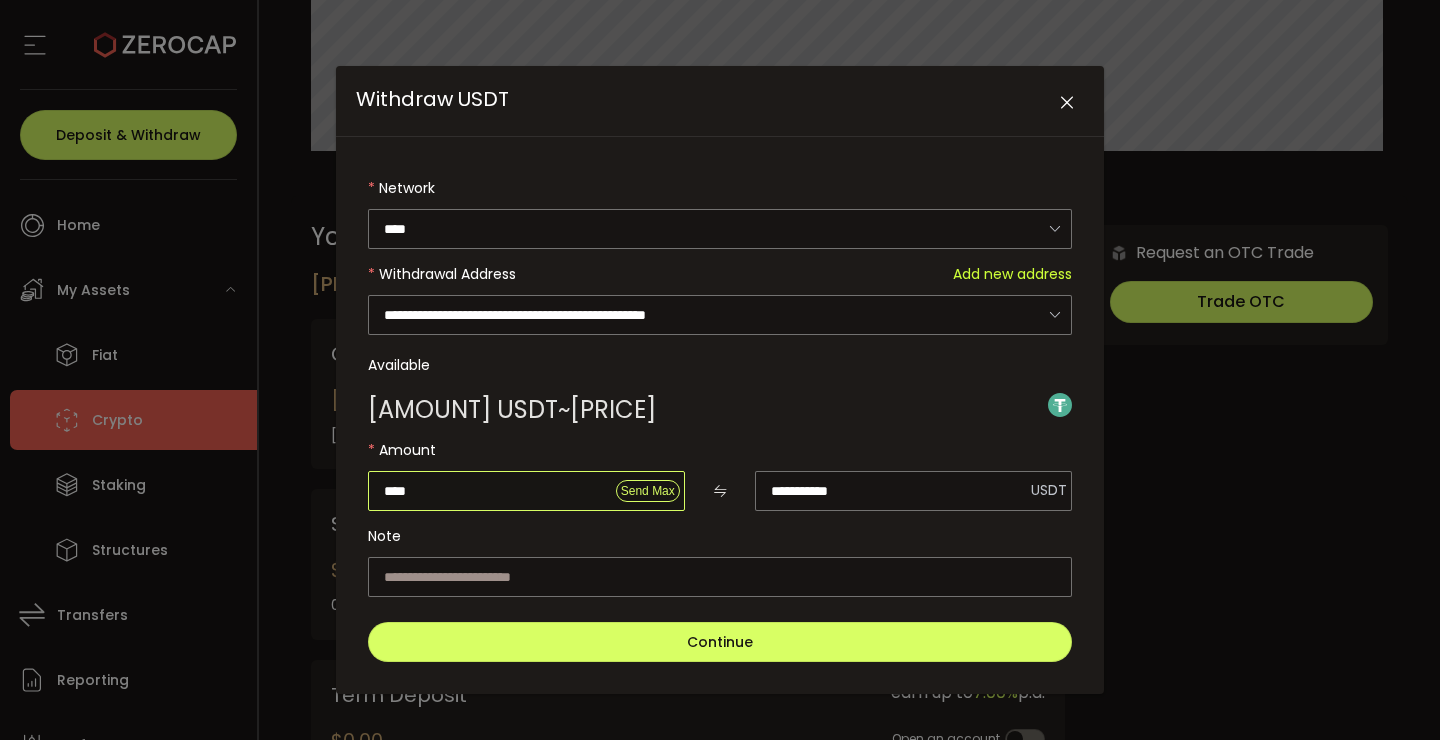 type on "*****" 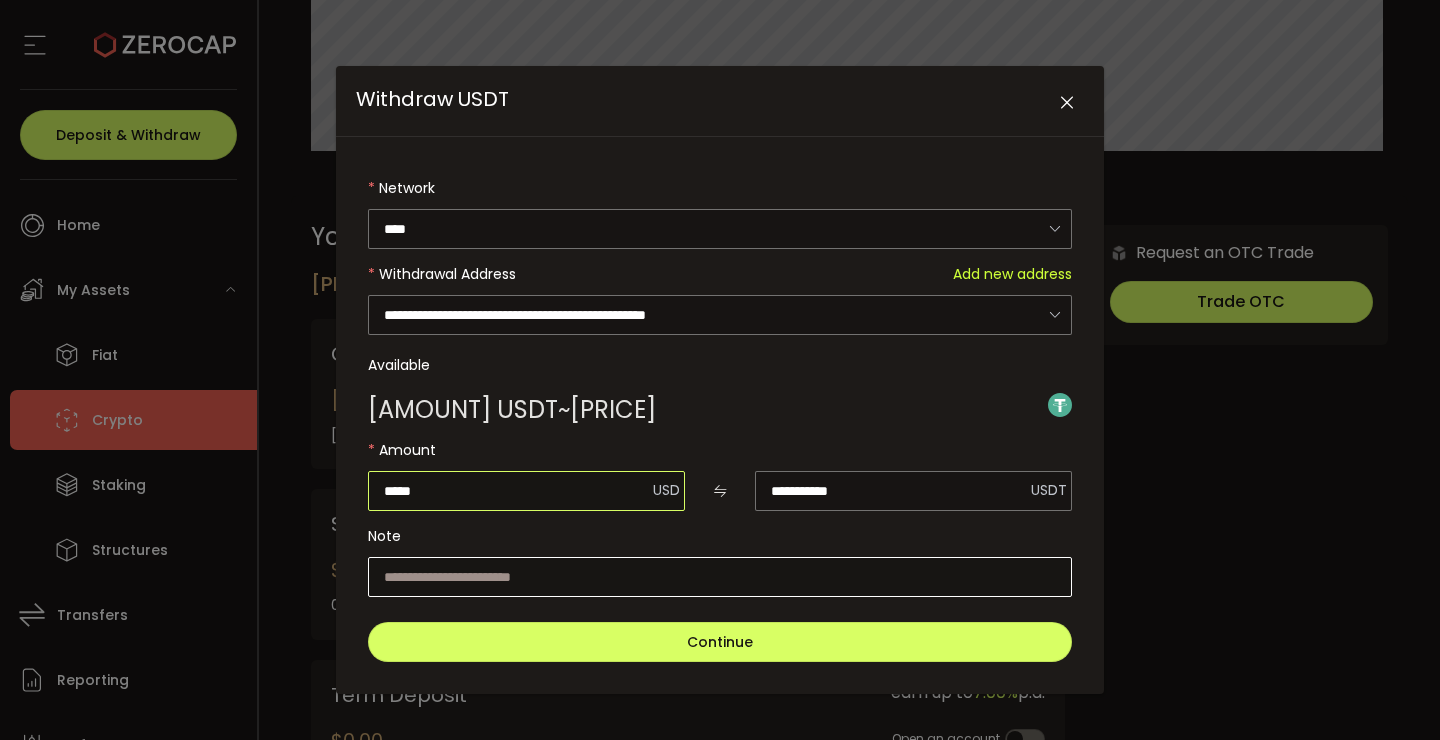 type on "*****" 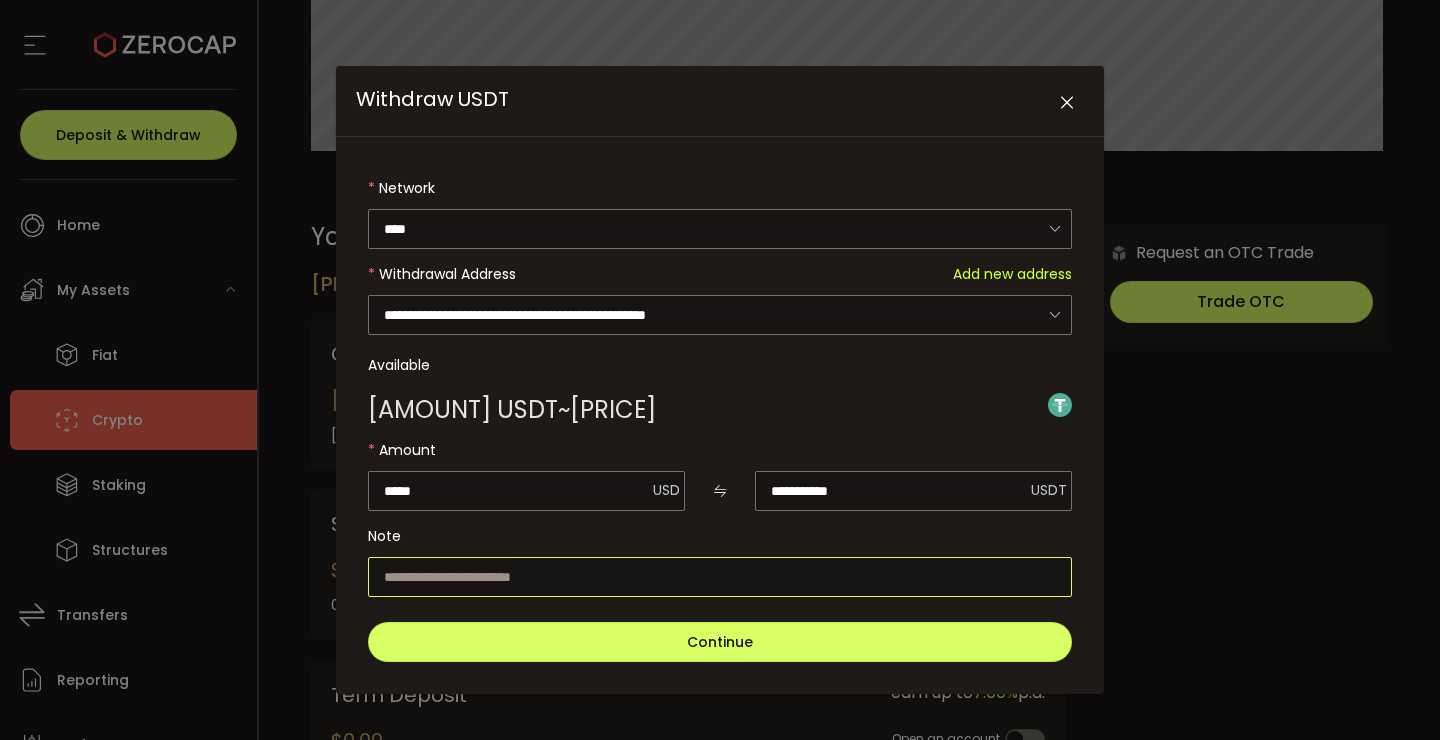 click at bounding box center (720, 577) 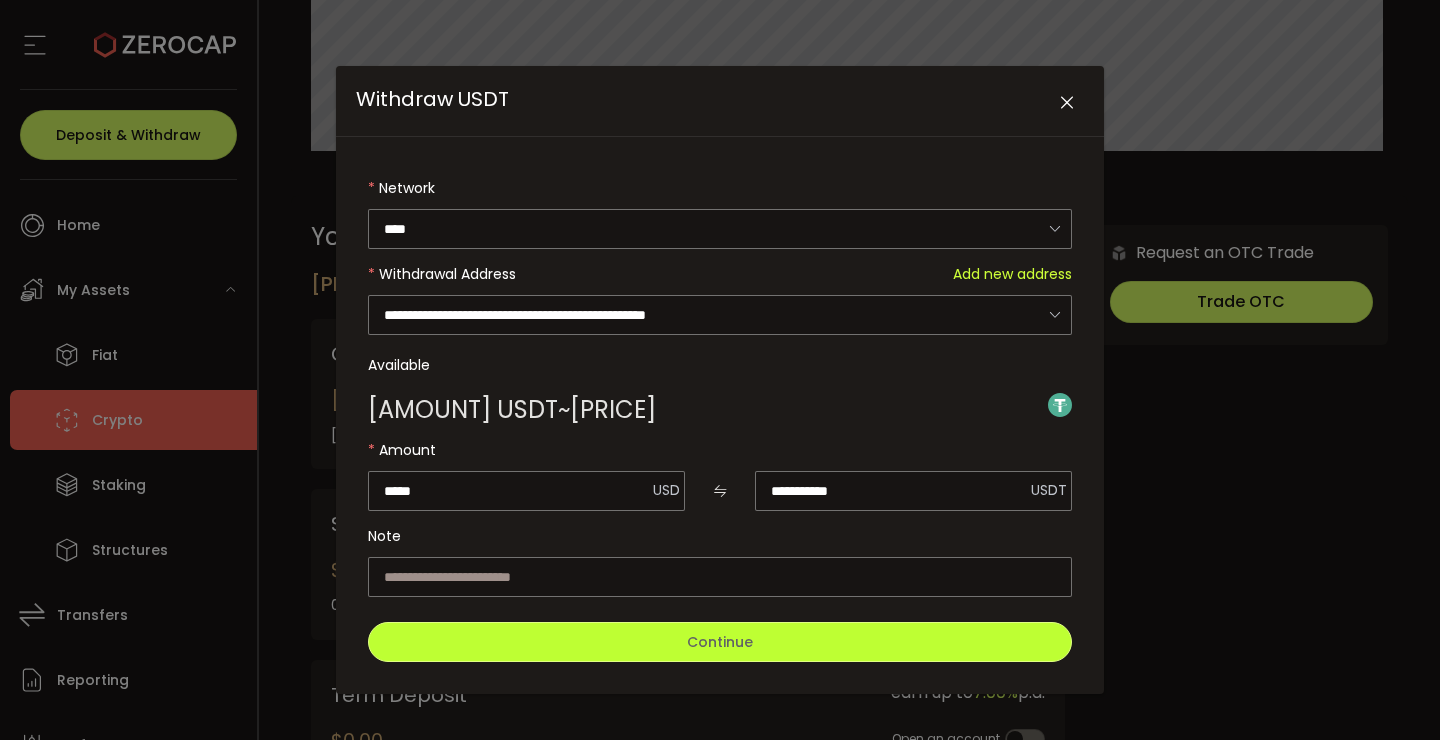 click on "Continue" at bounding box center (720, 642) 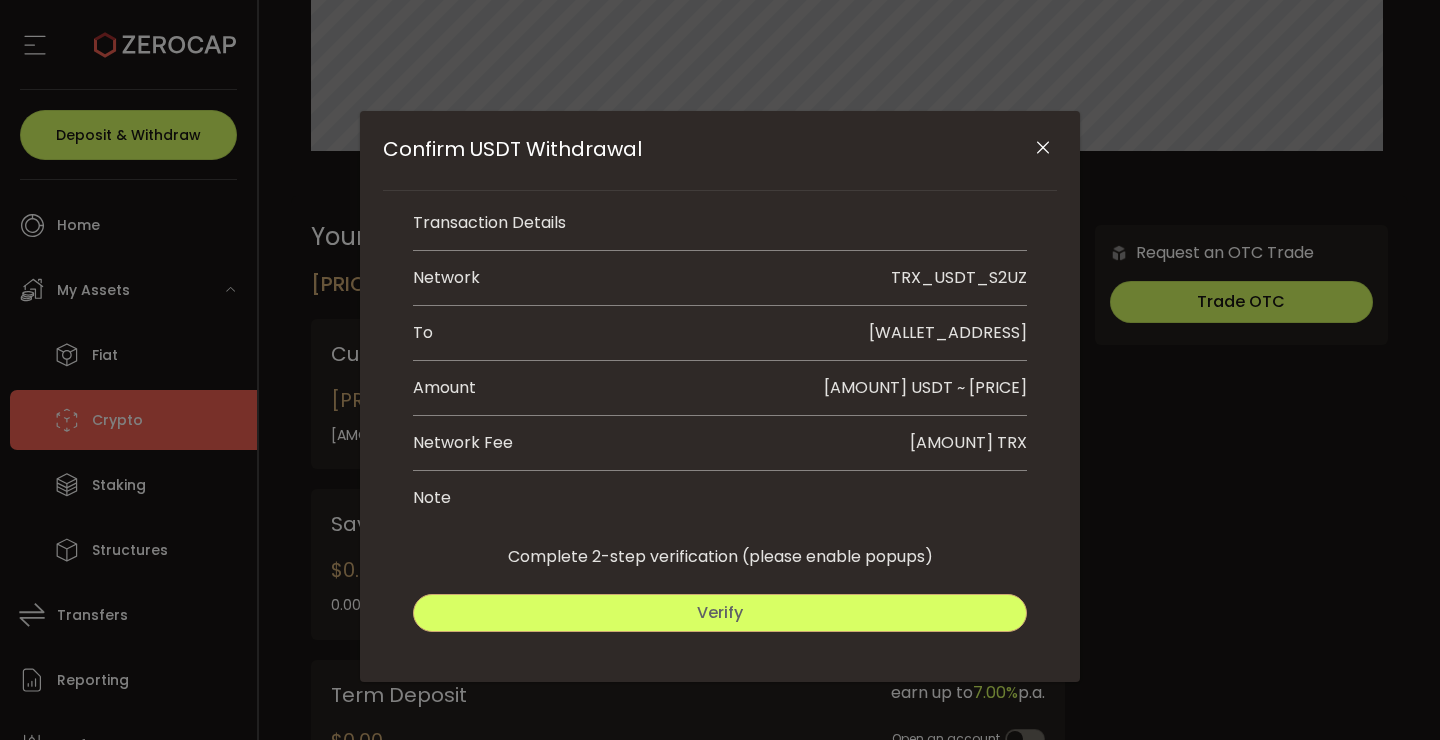 click on "Verify" at bounding box center [720, 613] 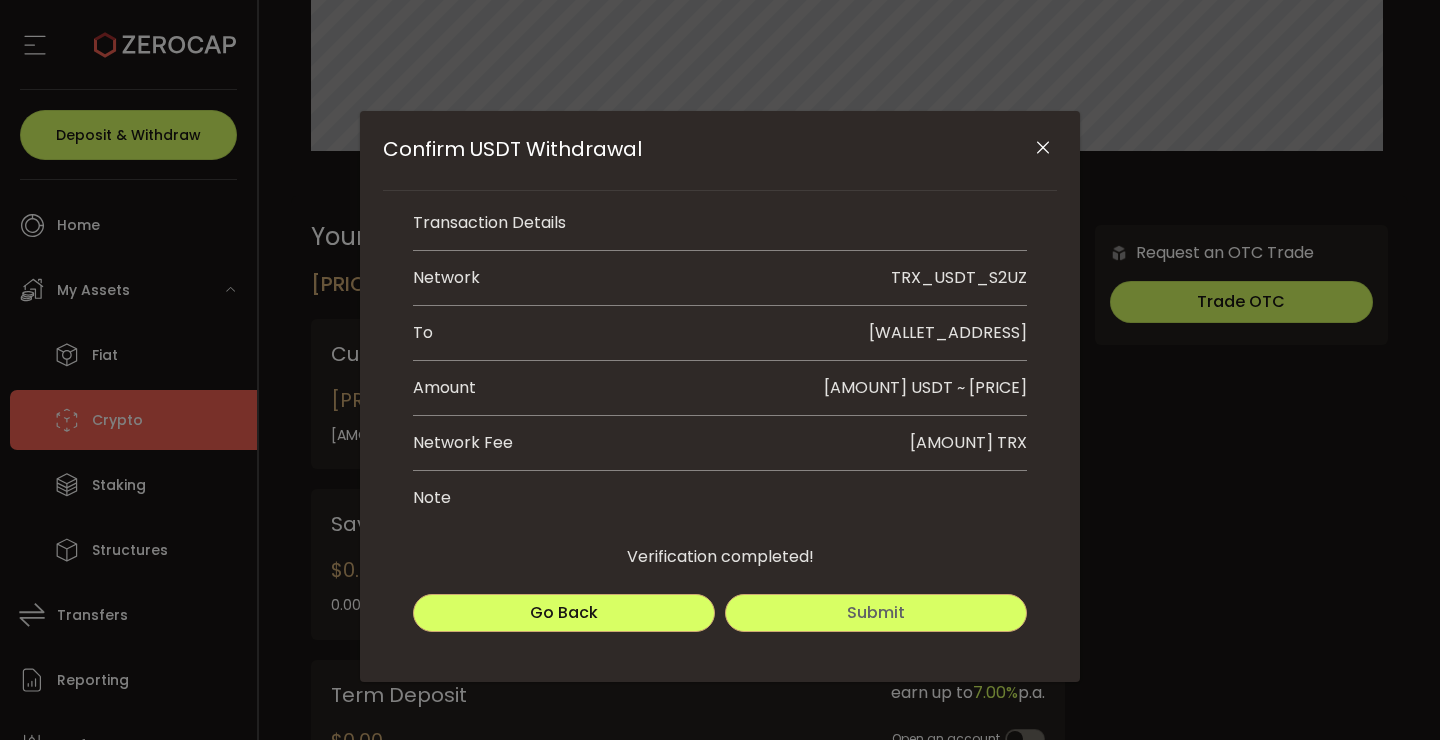 click on "Submit" at bounding box center (876, 612) 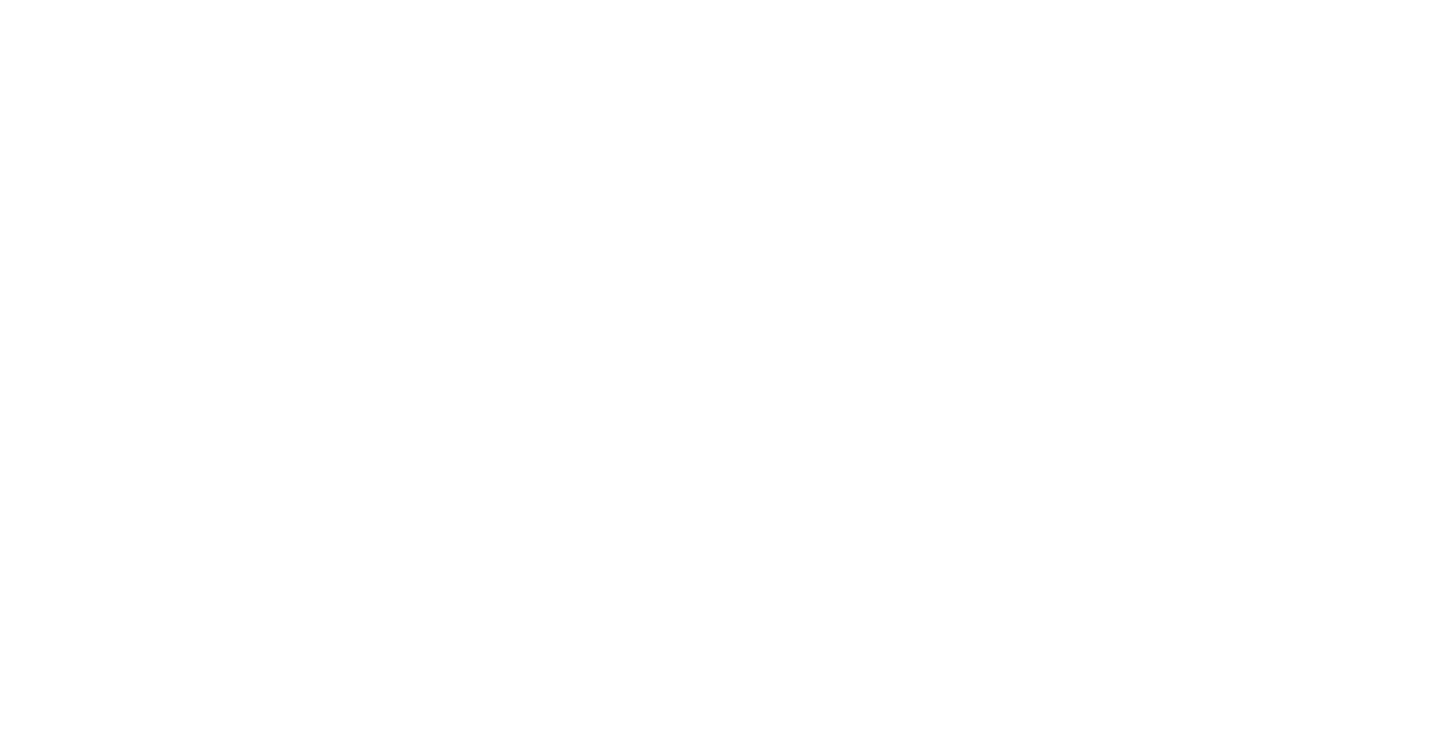 scroll, scrollTop: 0, scrollLeft: 0, axis: both 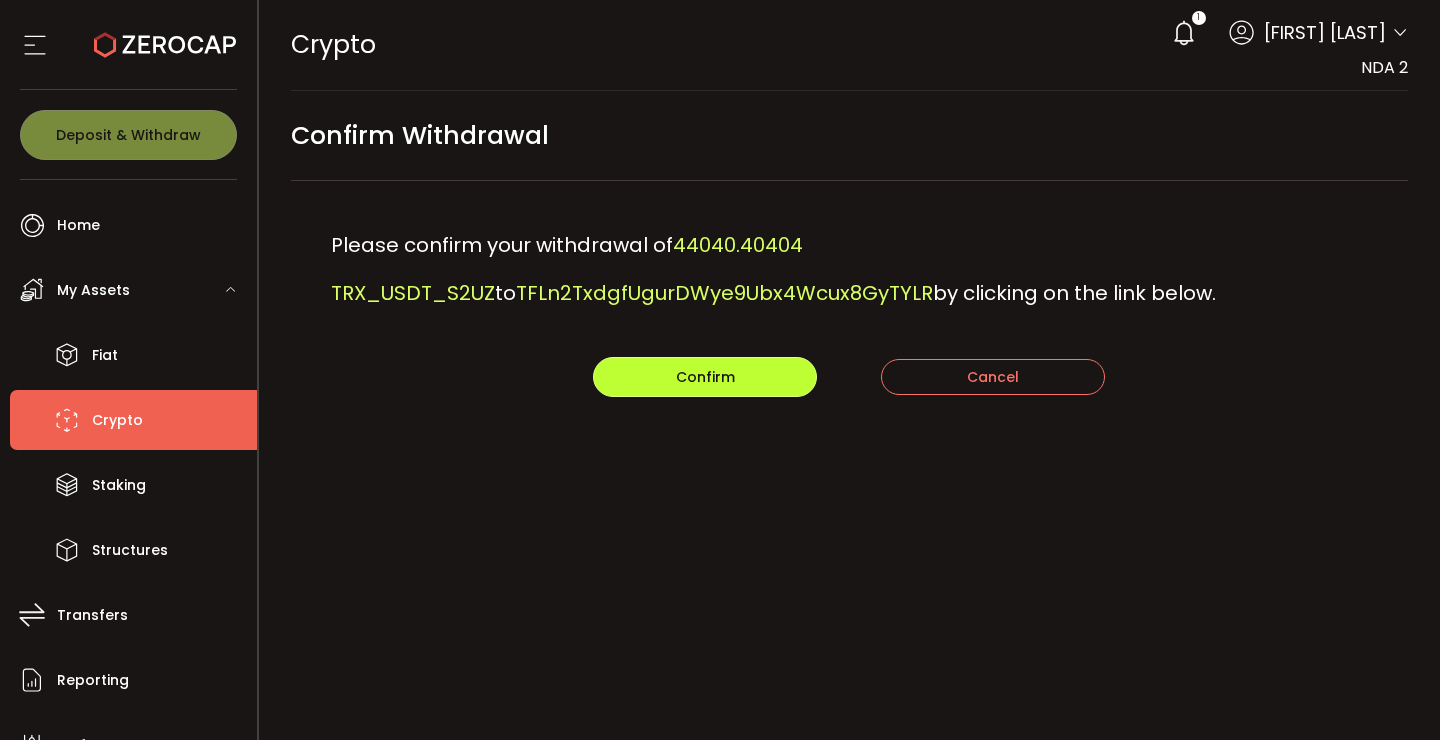 click on "Confirm" at bounding box center [705, 377] 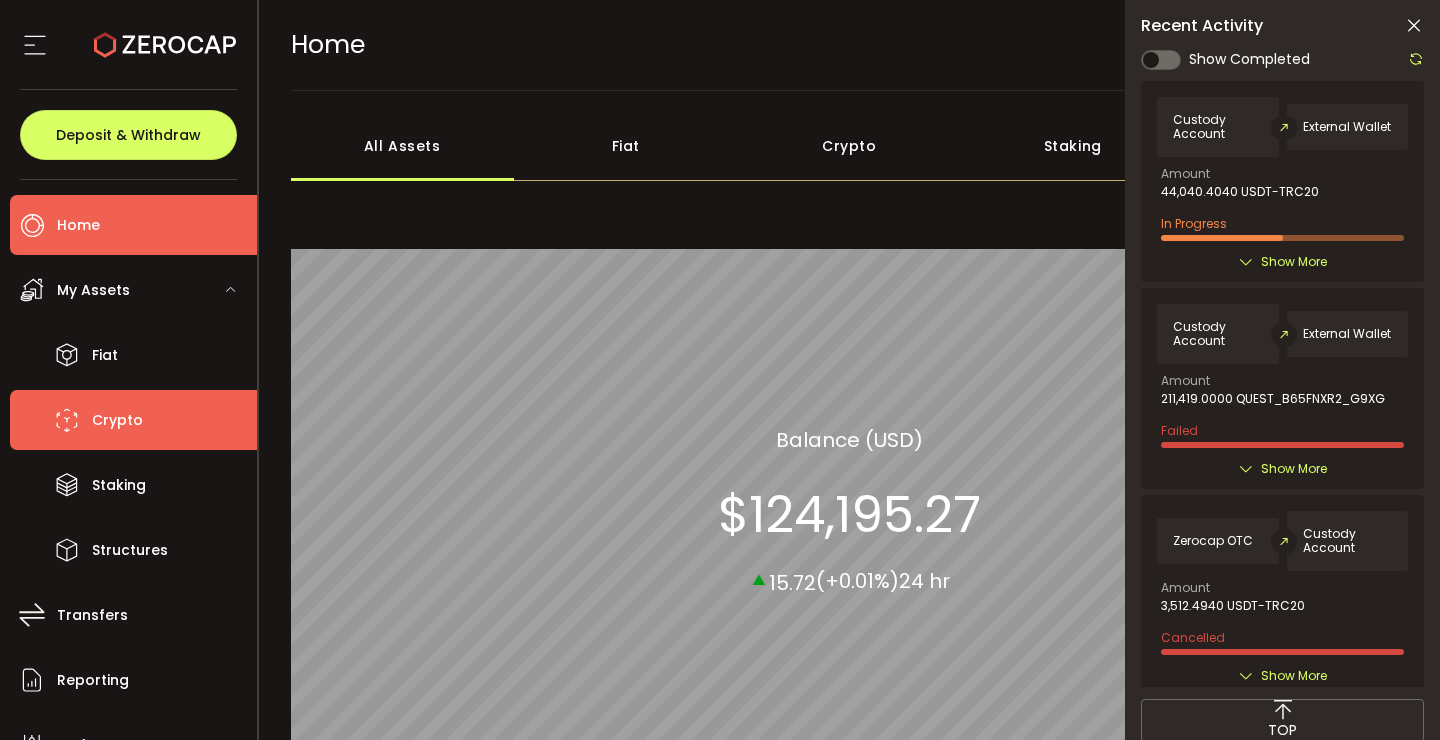 click on "Crypto" at bounding box center [133, 420] 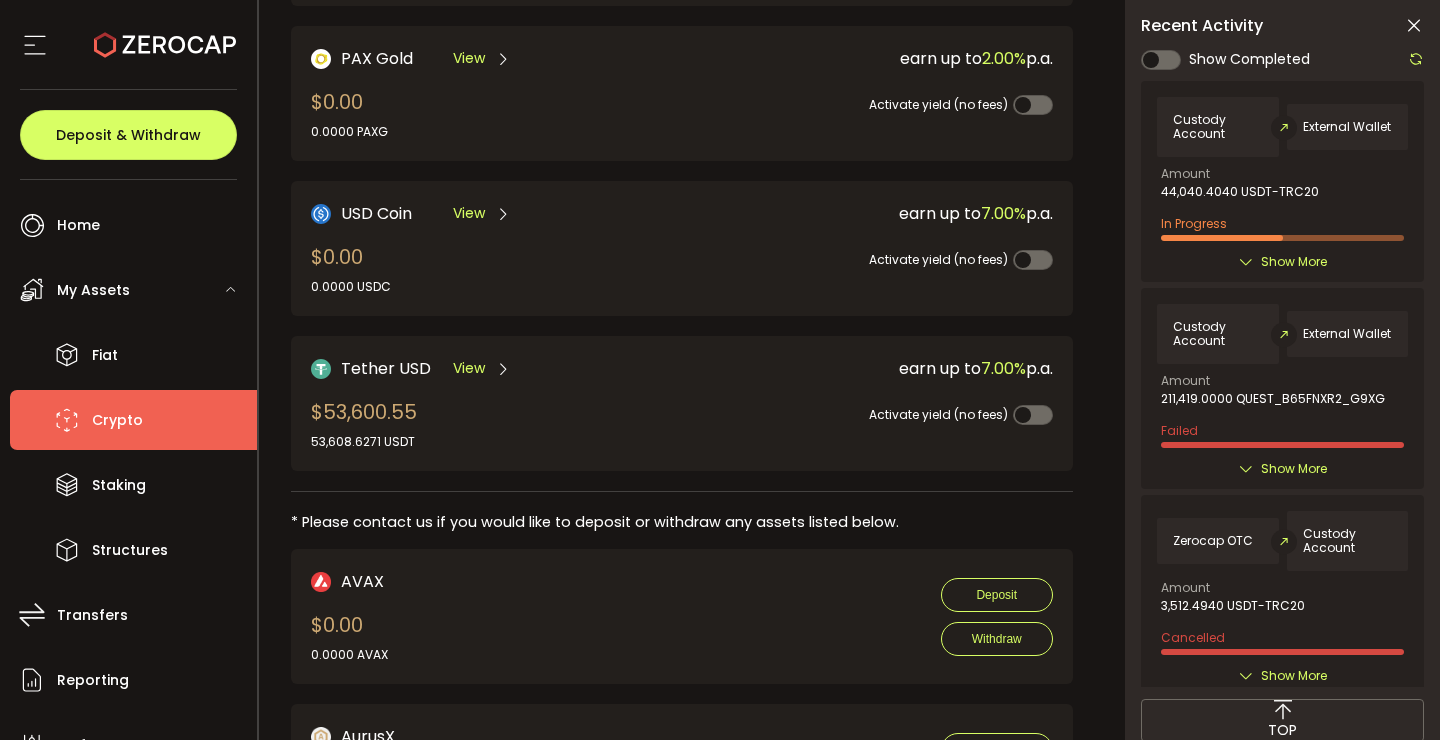 scroll, scrollTop: 603, scrollLeft: 0, axis: vertical 